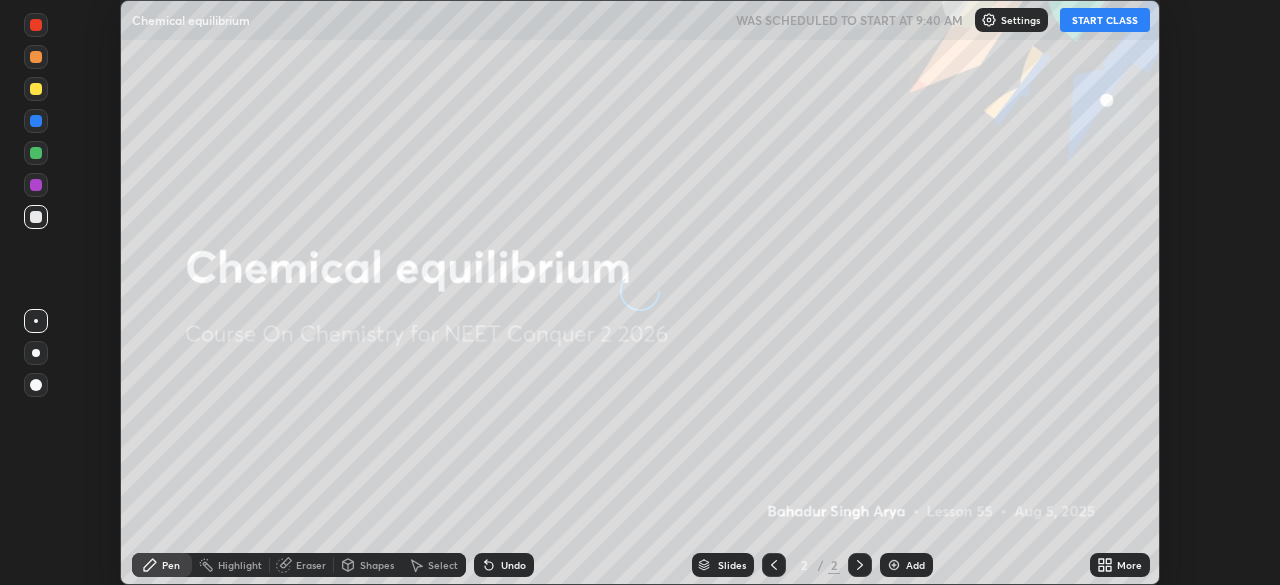scroll, scrollTop: 0, scrollLeft: 0, axis: both 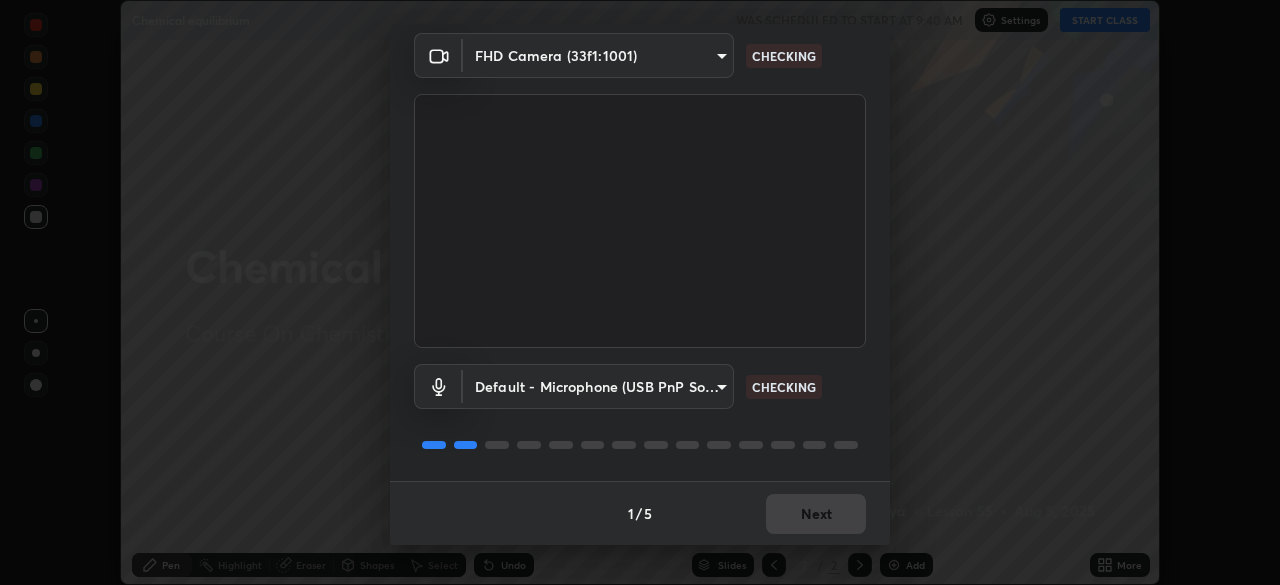 click on "1 / 5 Next" at bounding box center (640, 513) 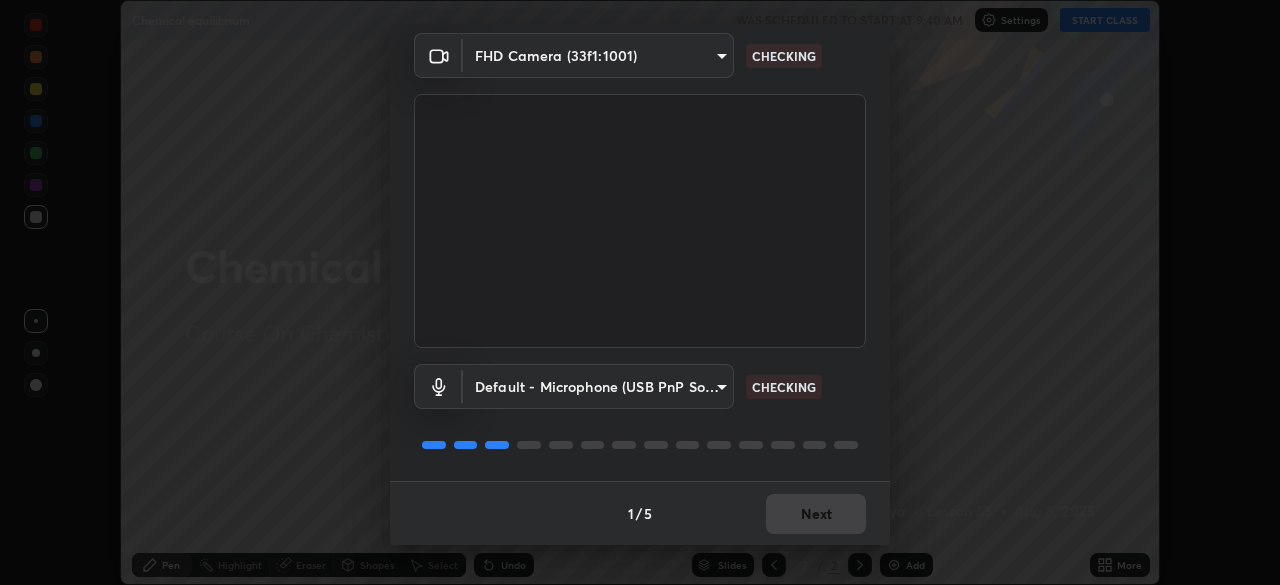 click on "1 / 5 Next" at bounding box center (640, 513) 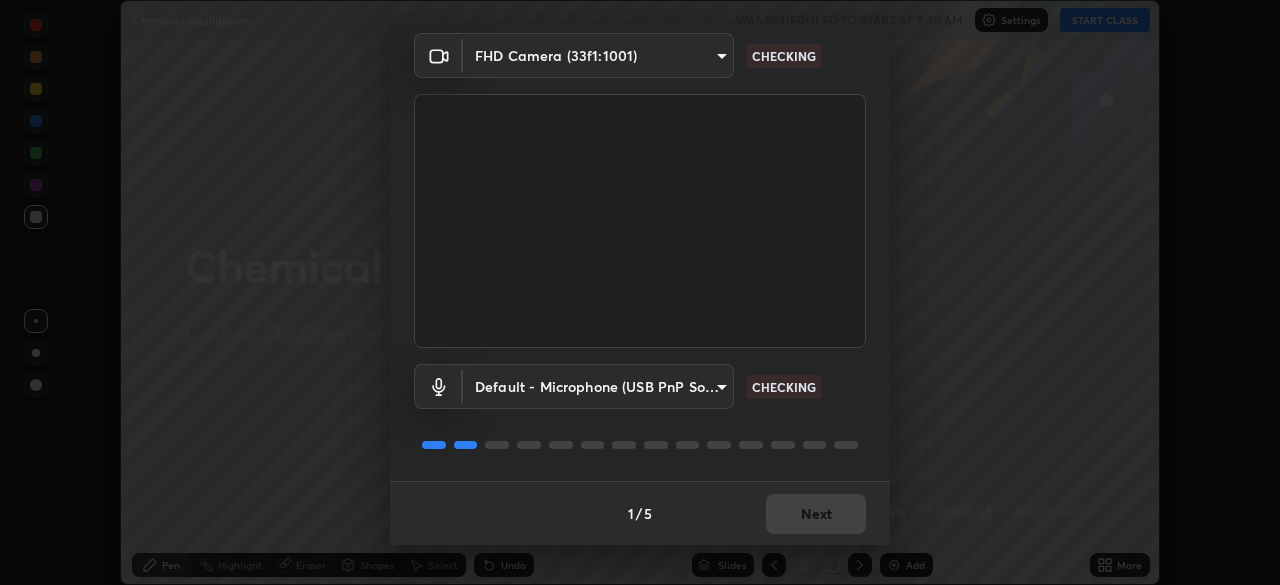click on "1 / 5 Next" at bounding box center [640, 513] 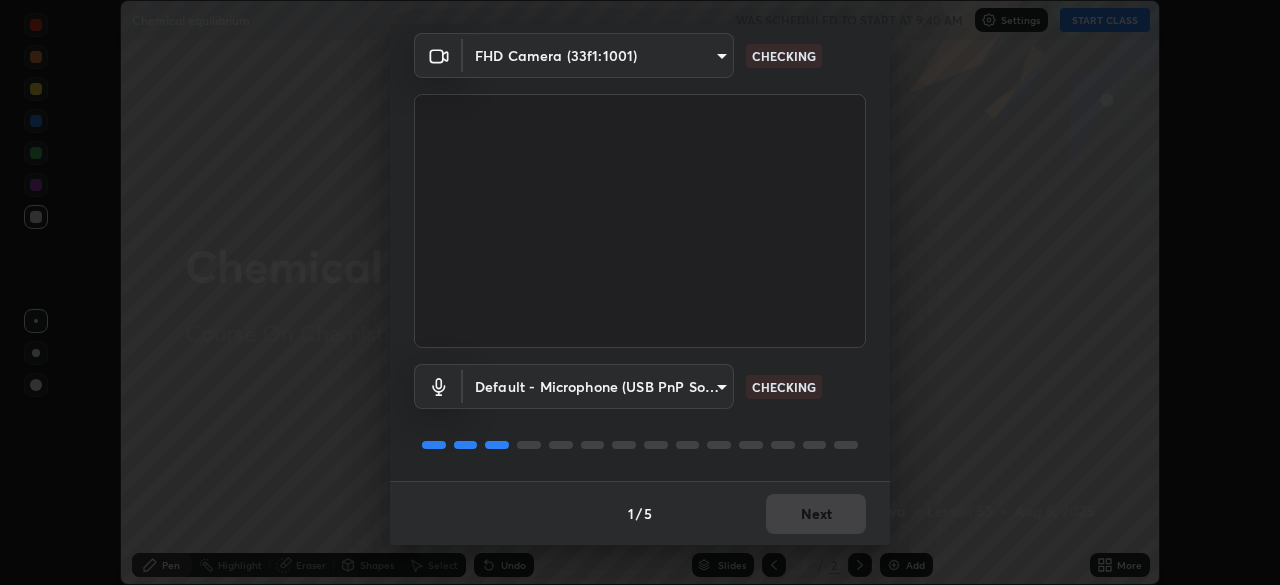click on "1 / 5 Next" at bounding box center (640, 513) 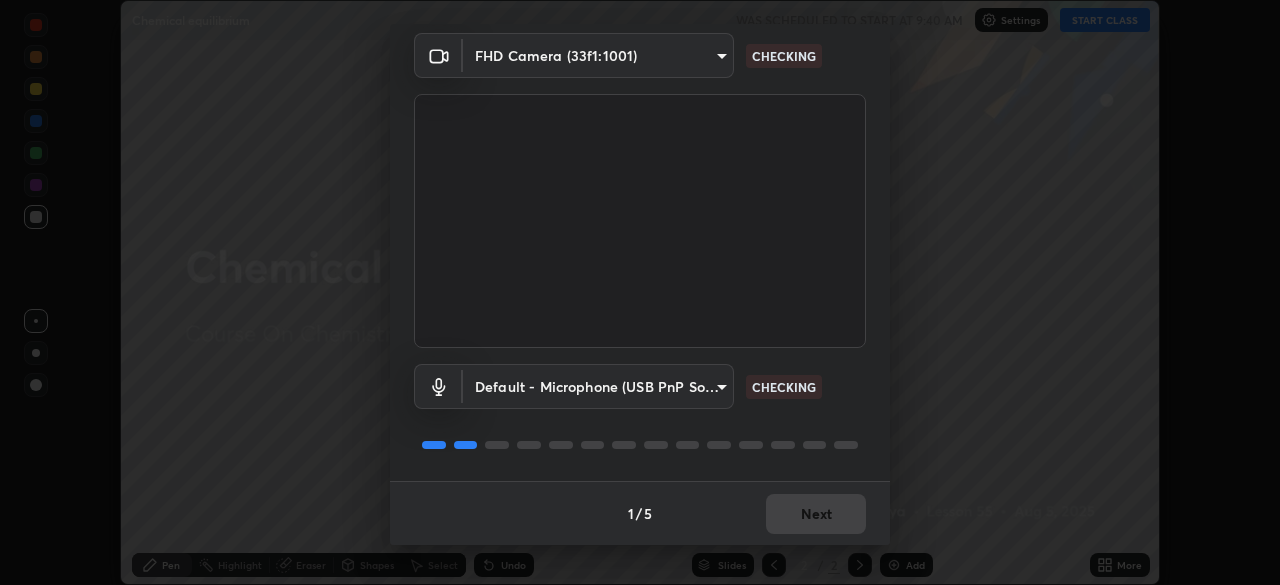 click on "1 / 5 Next" at bounding box center [640, 513] 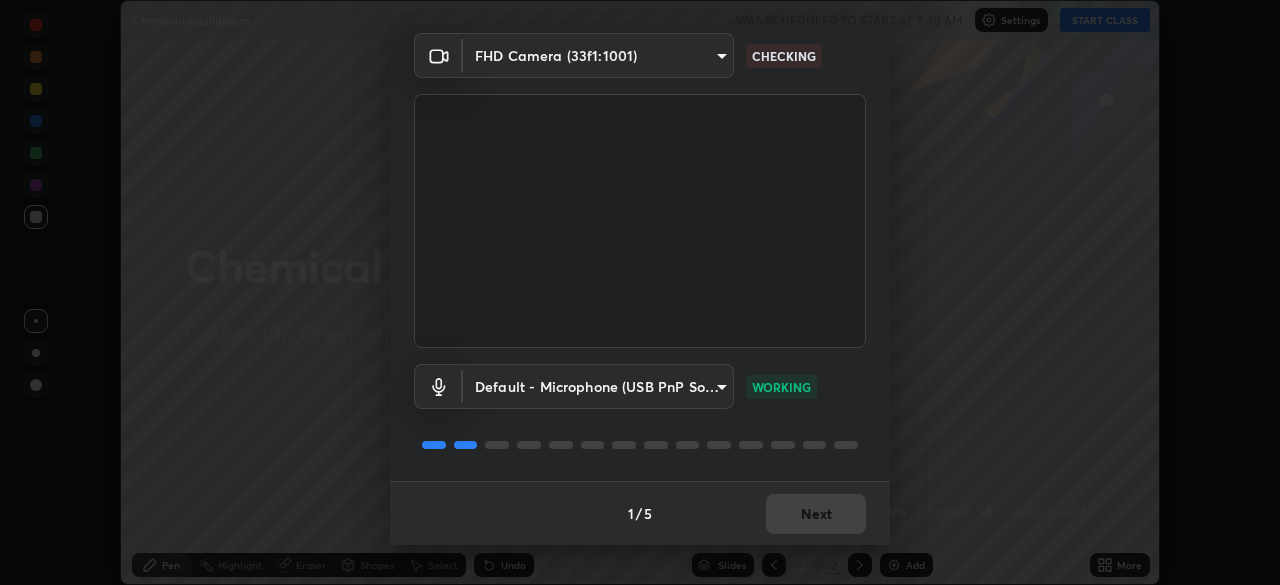 click on "1 / 5 Next" at bounding box center (640, 513) 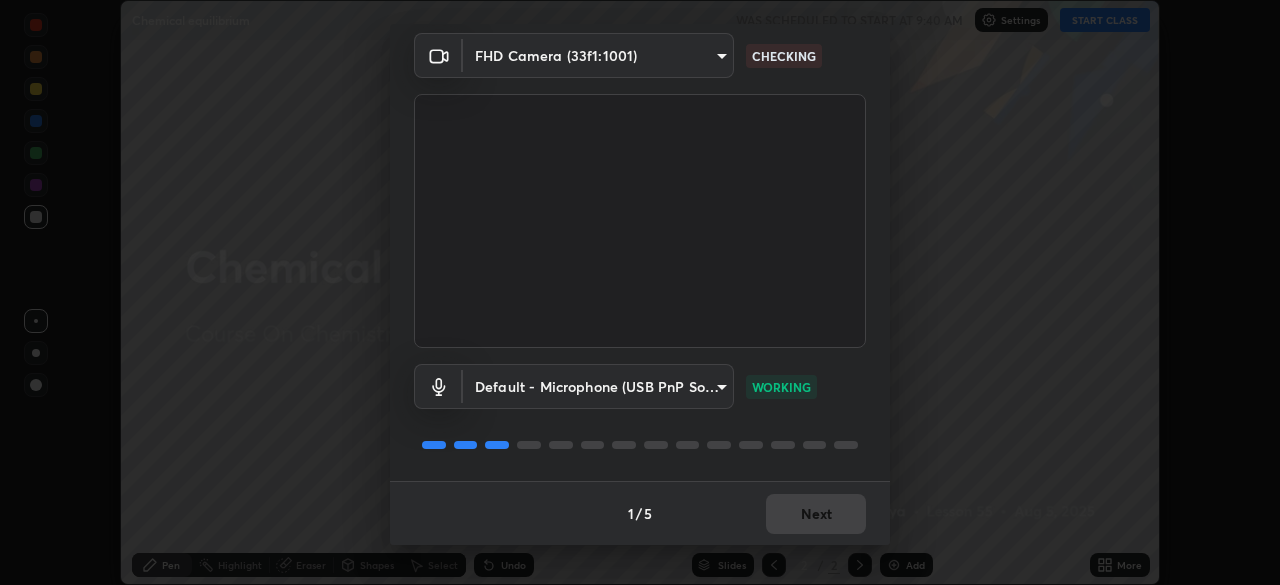 click on "1 / 5 Next" at bounding box center (640, 513) 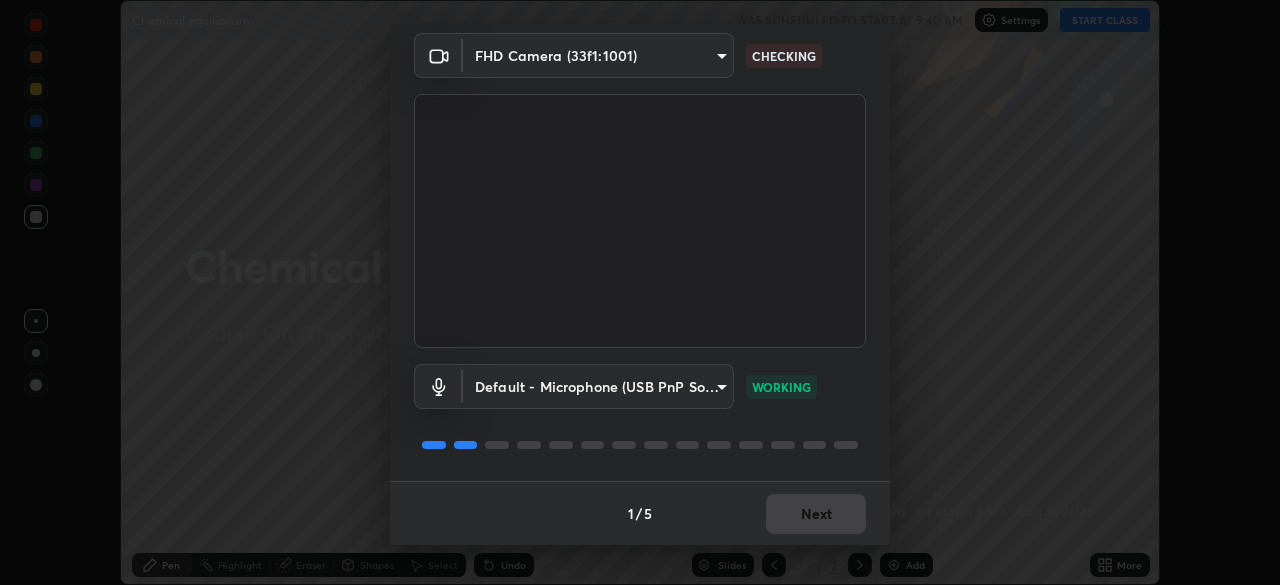 click on "Next" at bounding box center [816, 514] 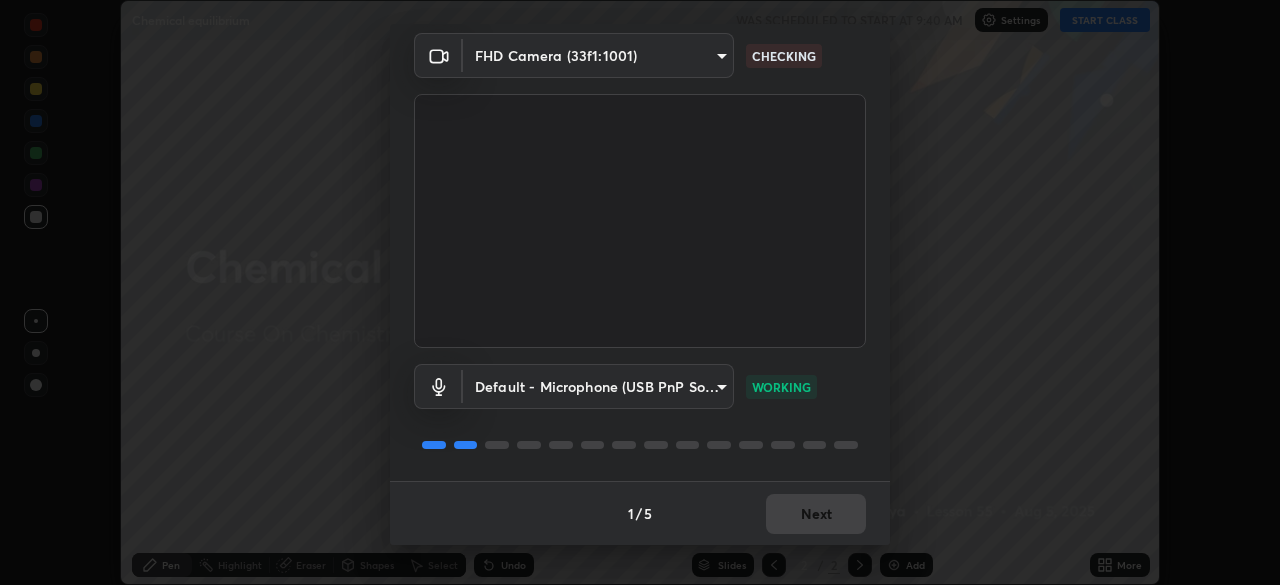 scroll, scrollTop: 0, scrollLeft: 0, axis: both 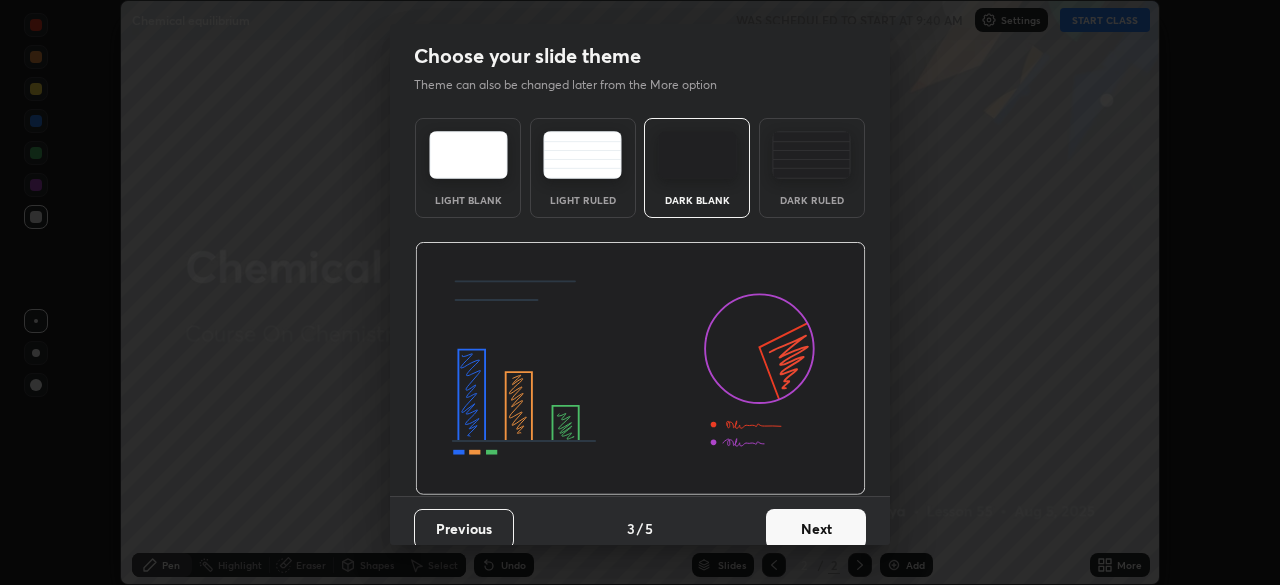 click on "Next" at bounding box center [816, 529] 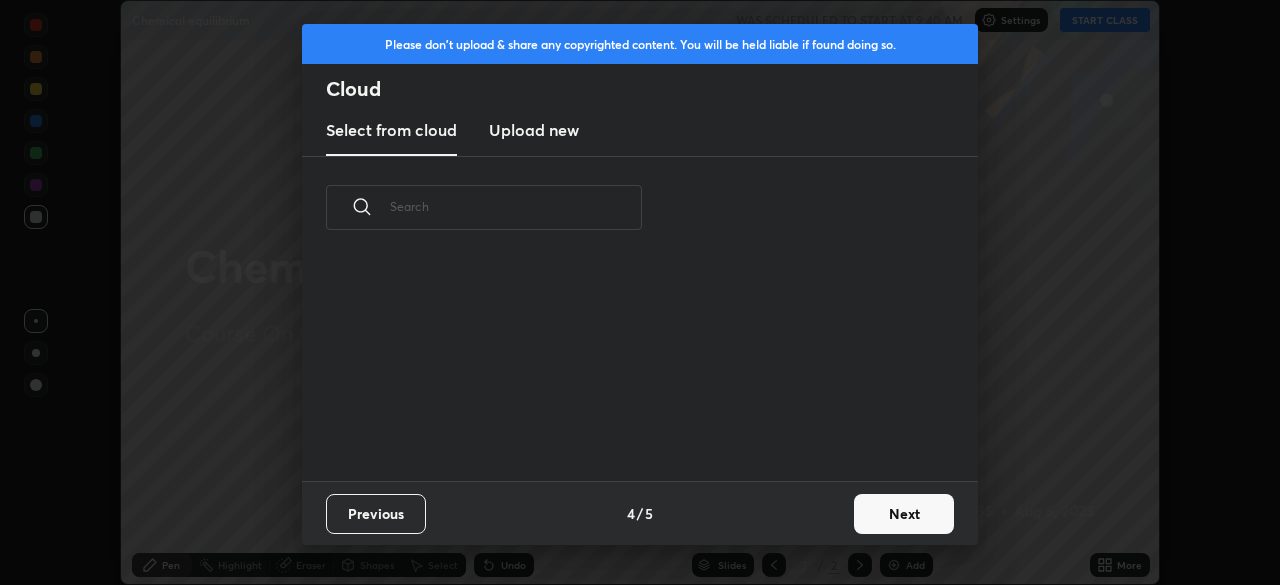 click on "Previous 4 / 5 Next" at bounding box center [640, 513] 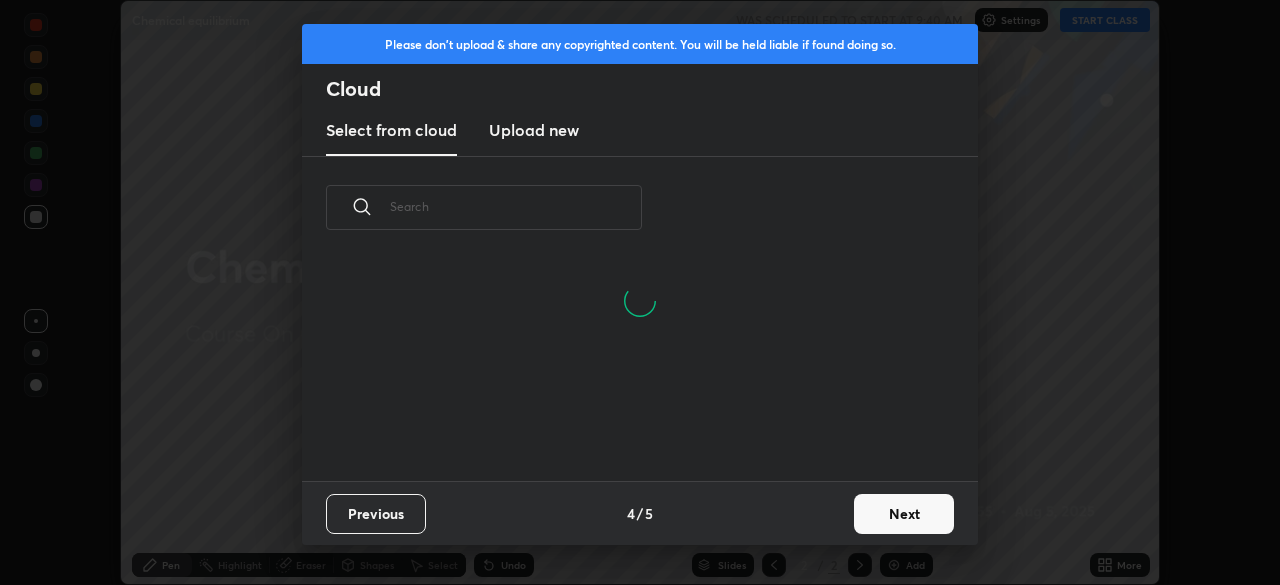 click on "Next" at bounding box center [904, 514] 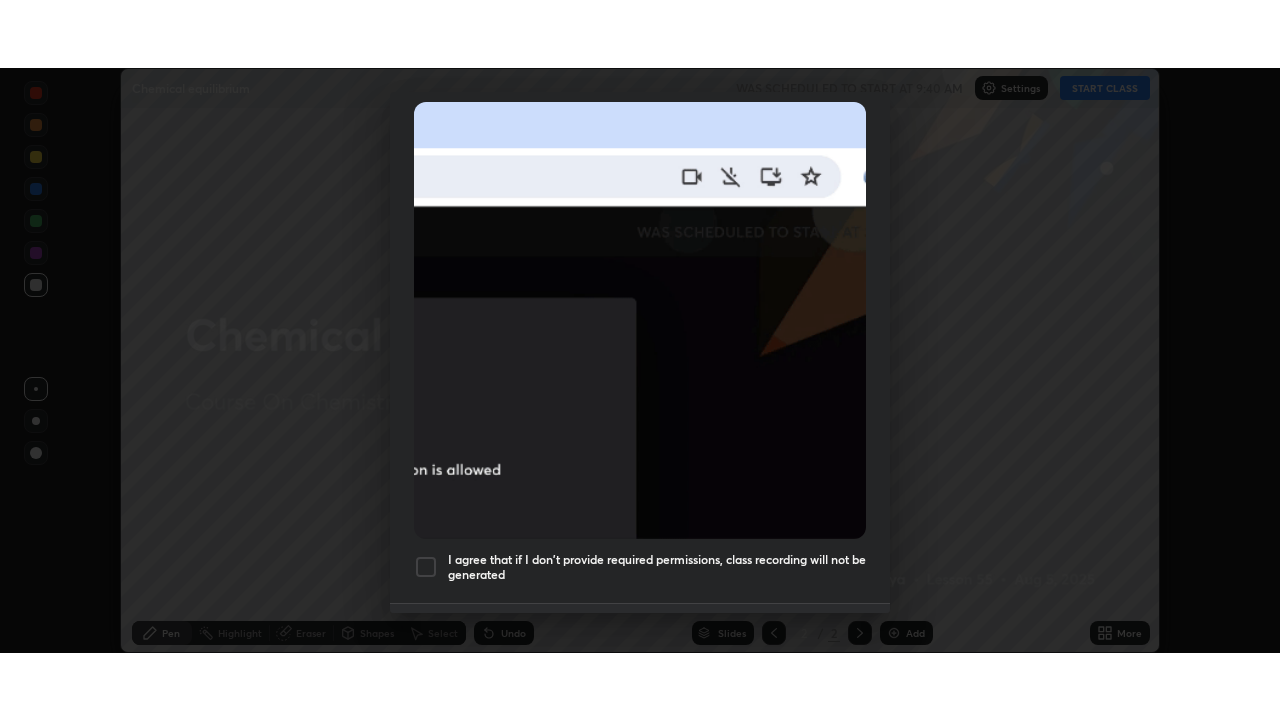 scroll, scrollTop: 479, scrollLeft: 0, axis: vertical 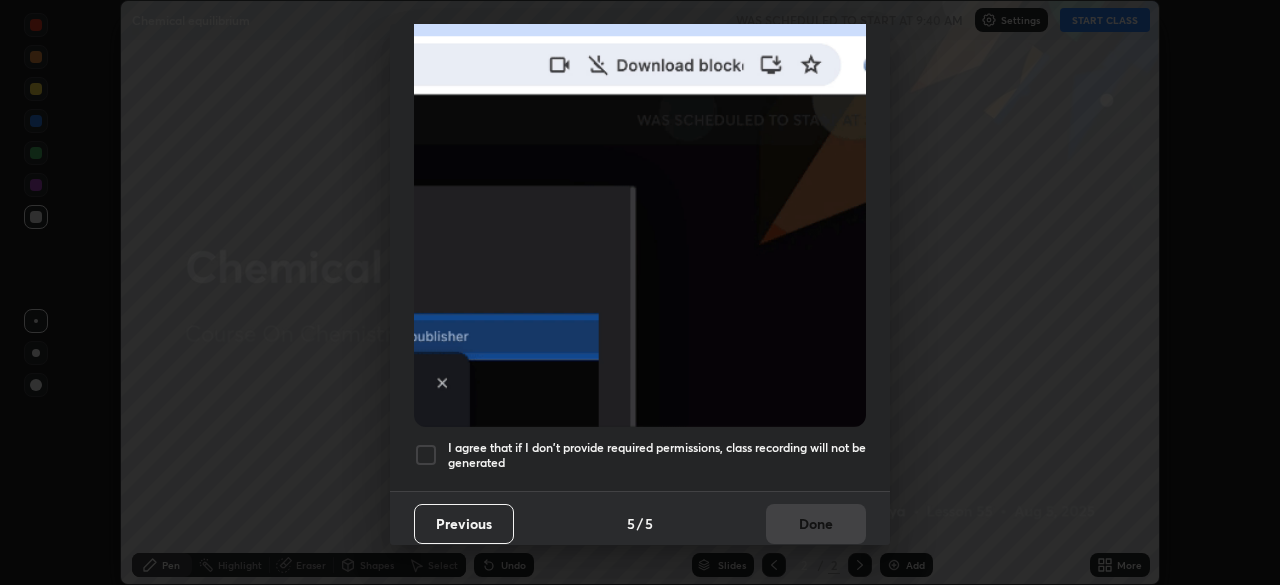 click on "I agree that if I don't provide required permissions, class recording will not be generated" at bounding box center [657, 455] 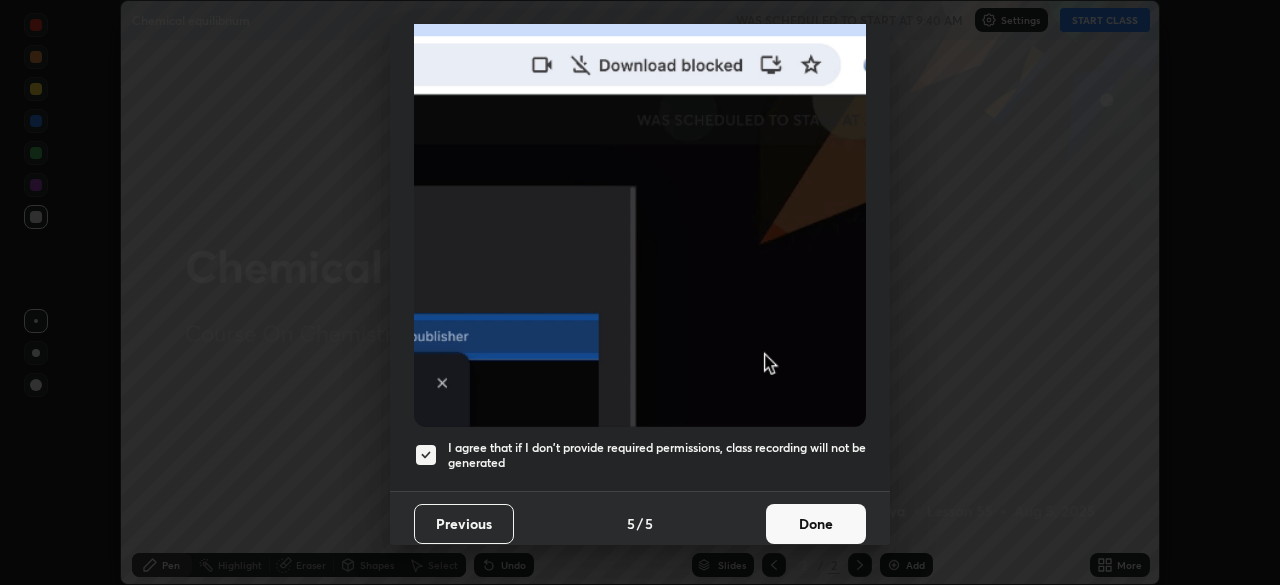 click on "Done" at bounding box center [816, 524] 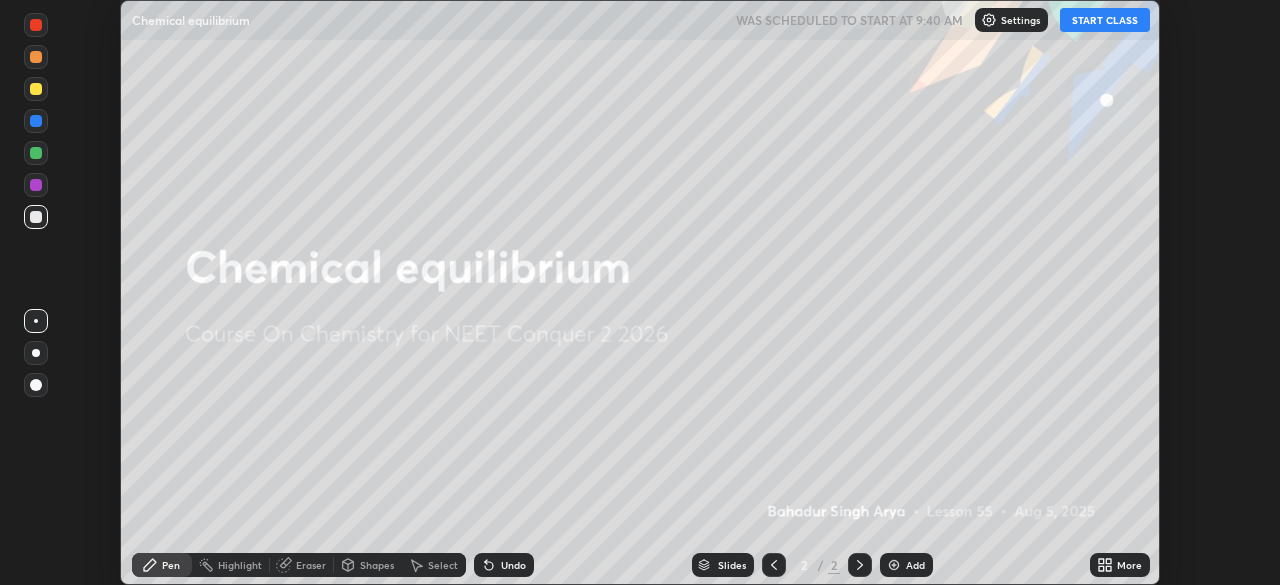 click 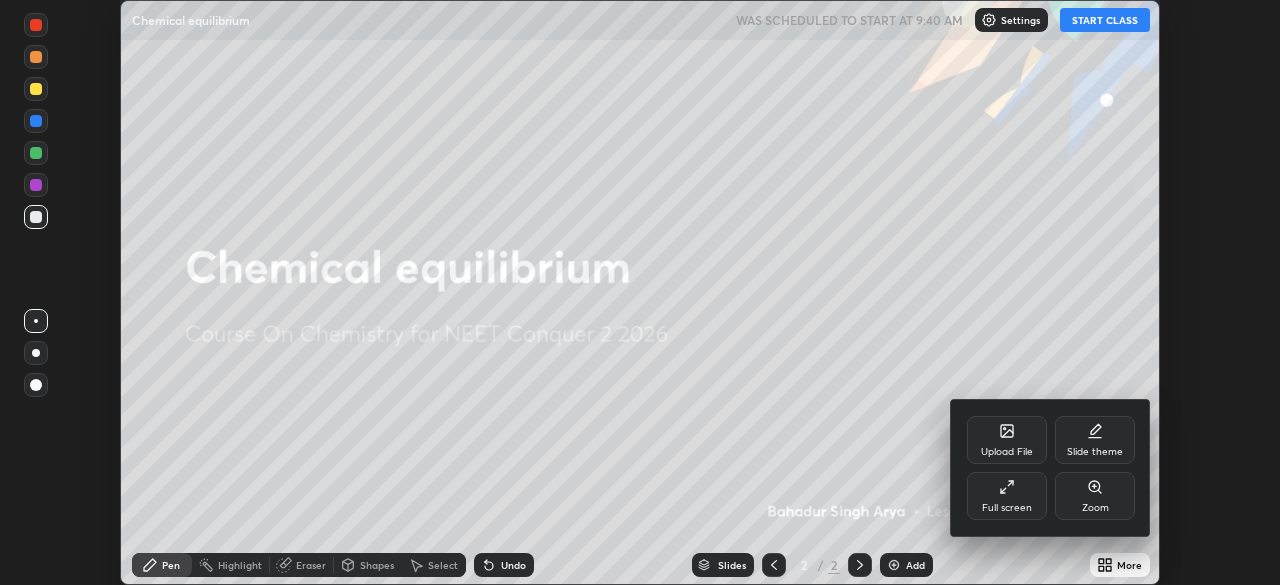 click on "Full screen" at bounding box center (1007, 508) 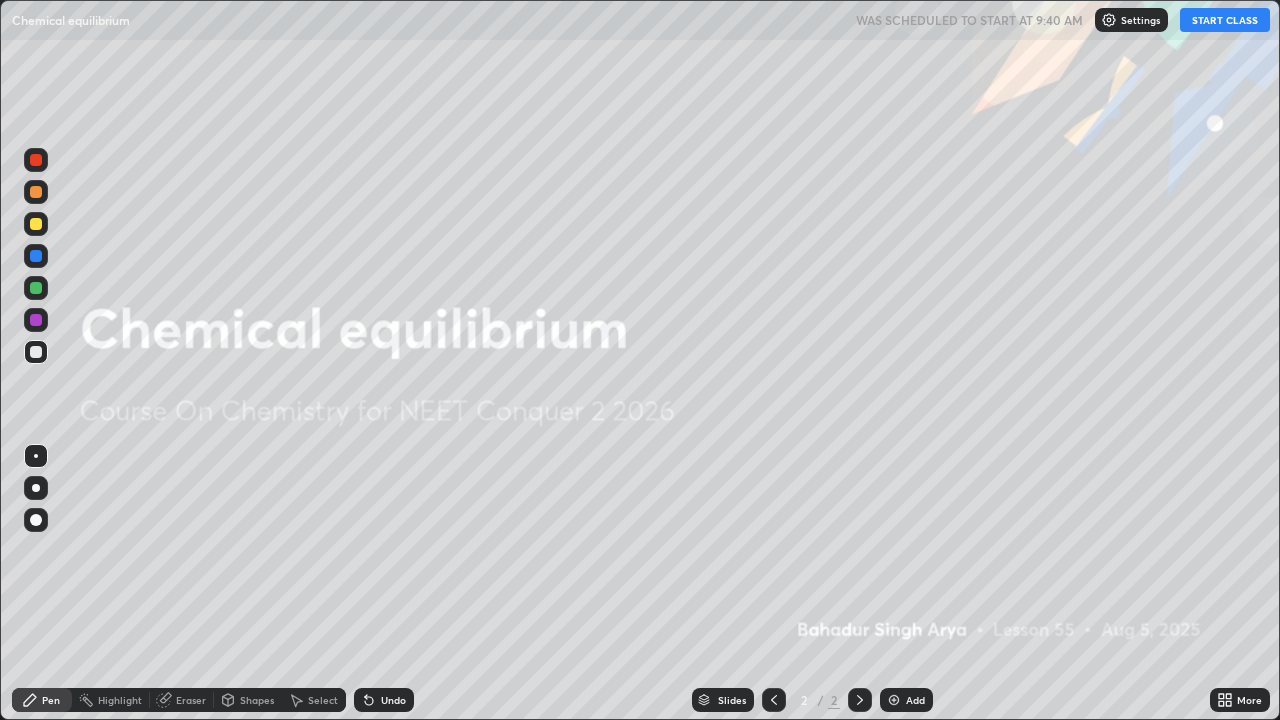 scroll, scrollTop: 99280, scrollLeft: 98720, axis: both 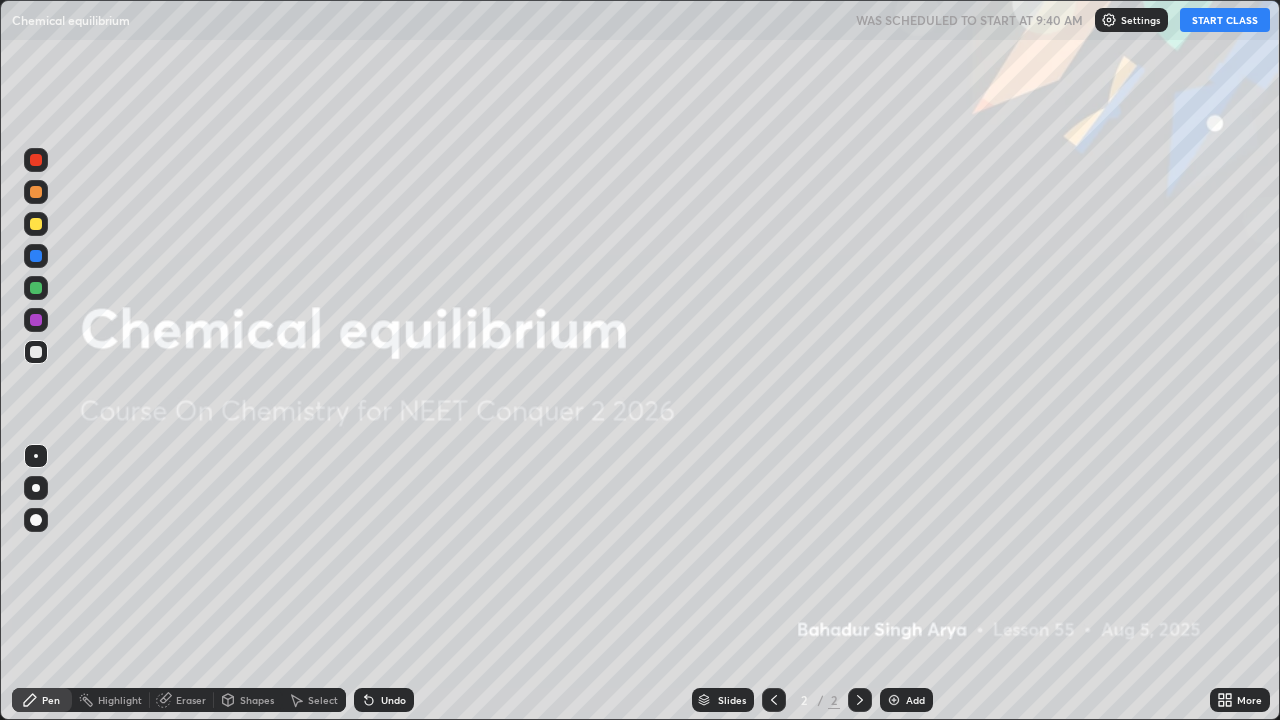 click on "Add" at bounding box center (915, 700) 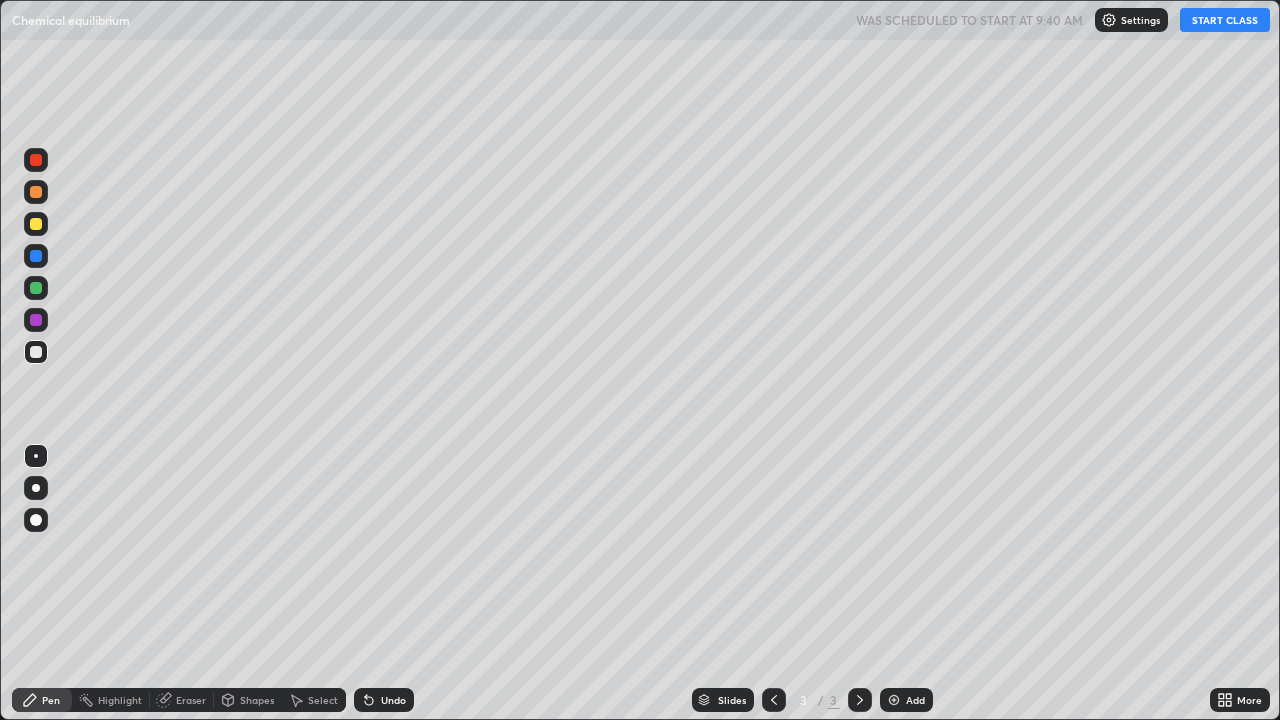 click at bounding box center (36, 488) 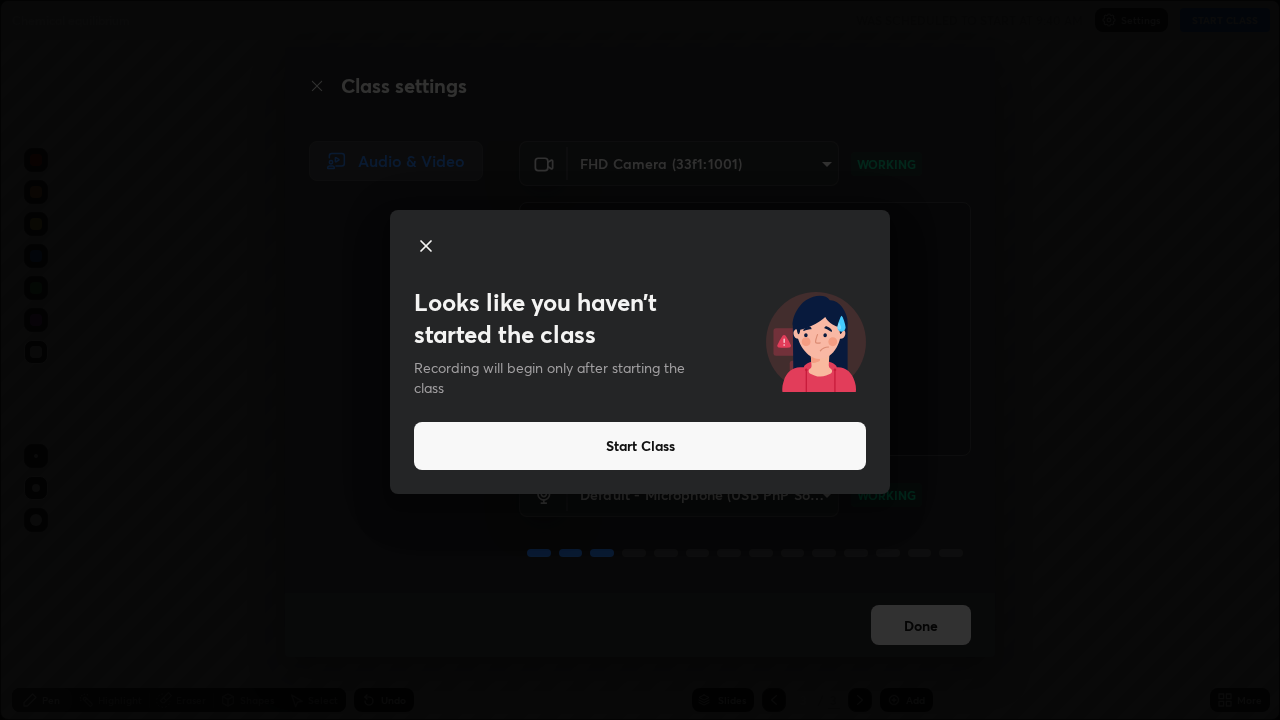 click on "Start Class" at bounding box center [640, 446] 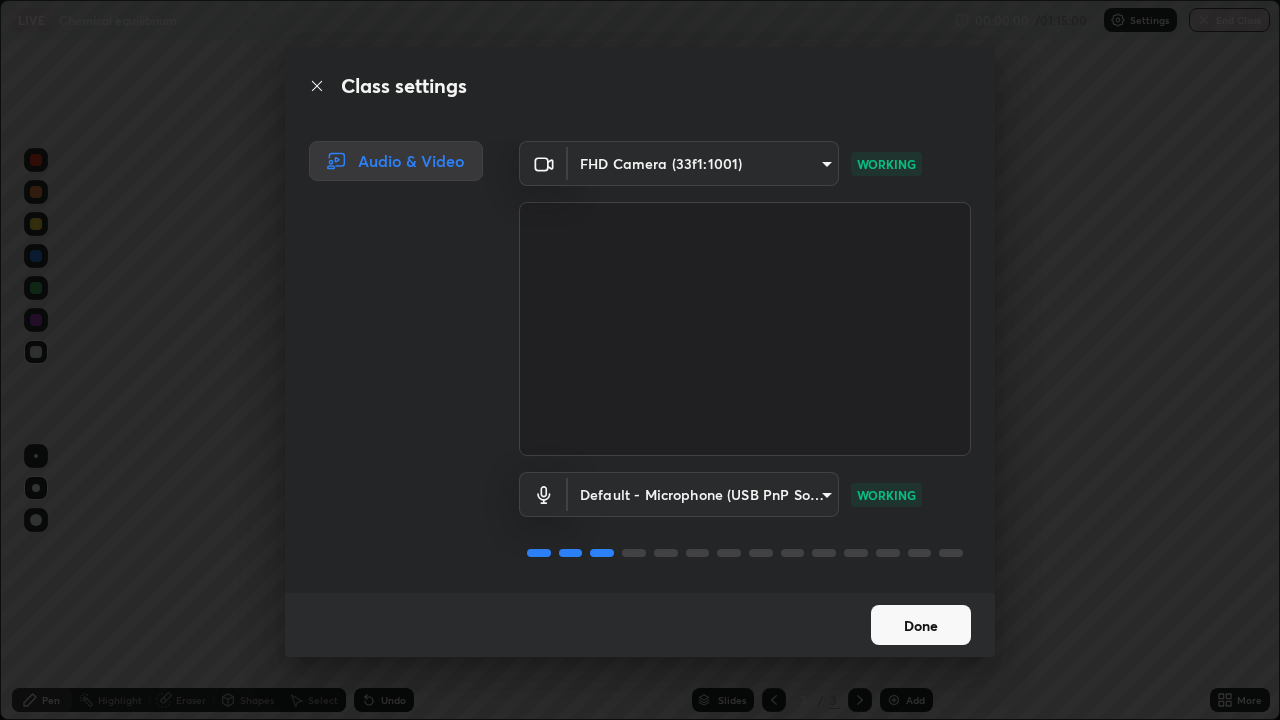 click on "Done" at bounding box center (921, 625) 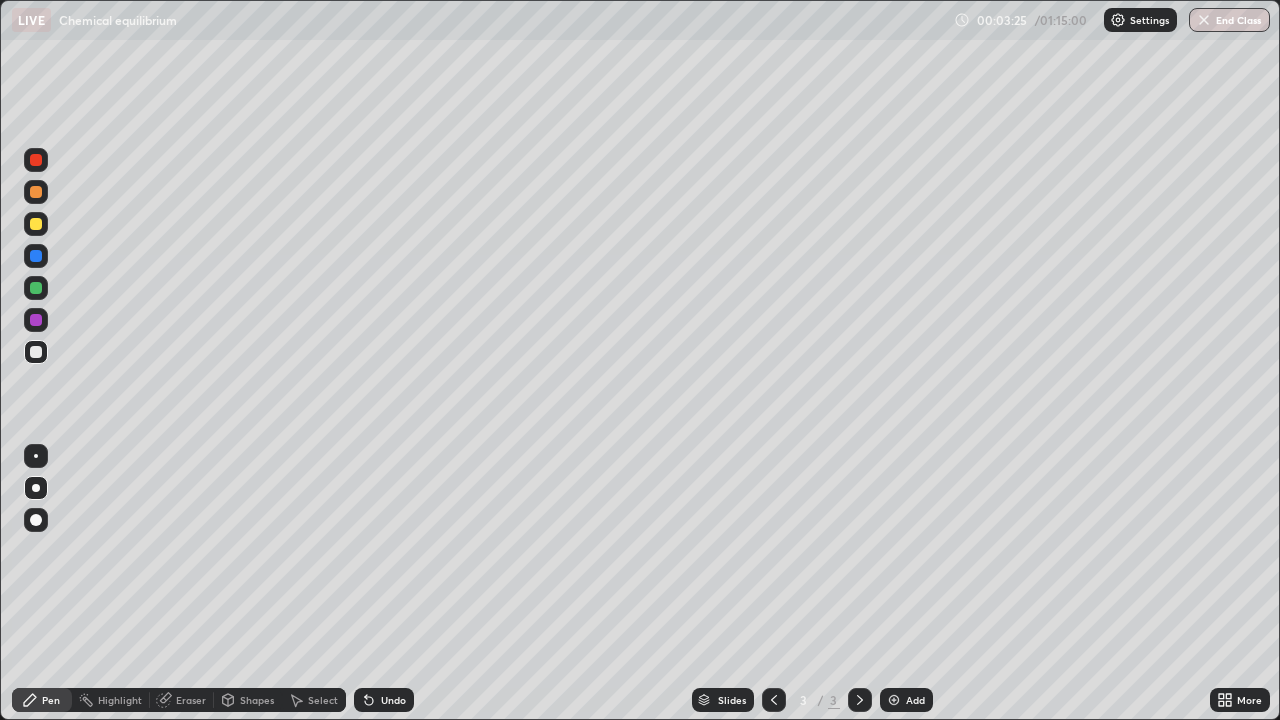 click at bounding box center [36, 352] 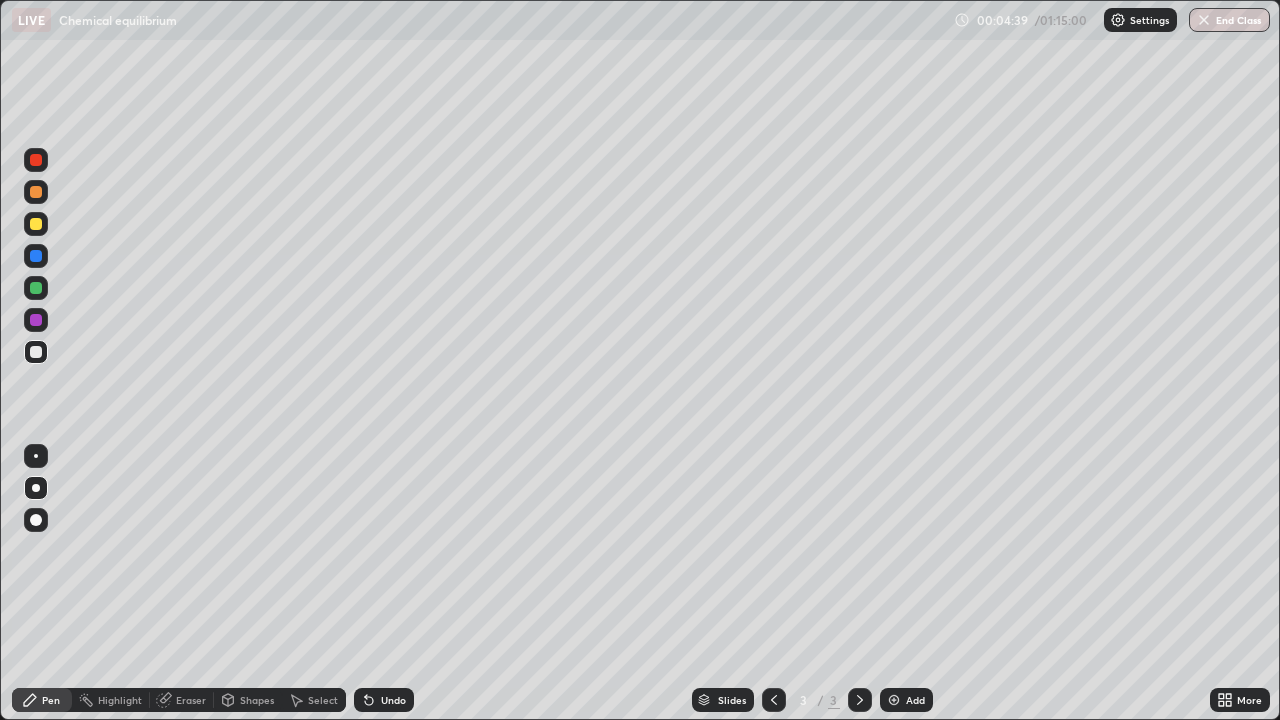 click at bounding box center [36, 224] 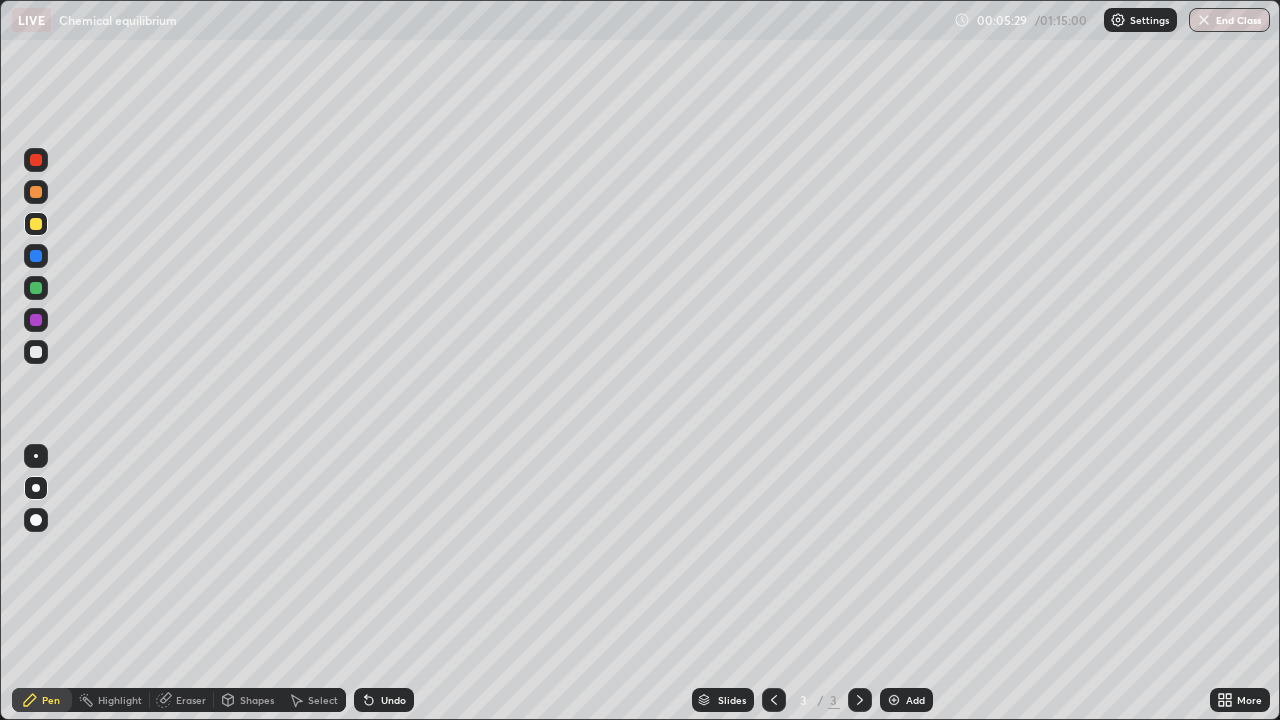 click on "Eraser" at bounding box center [191, 700] 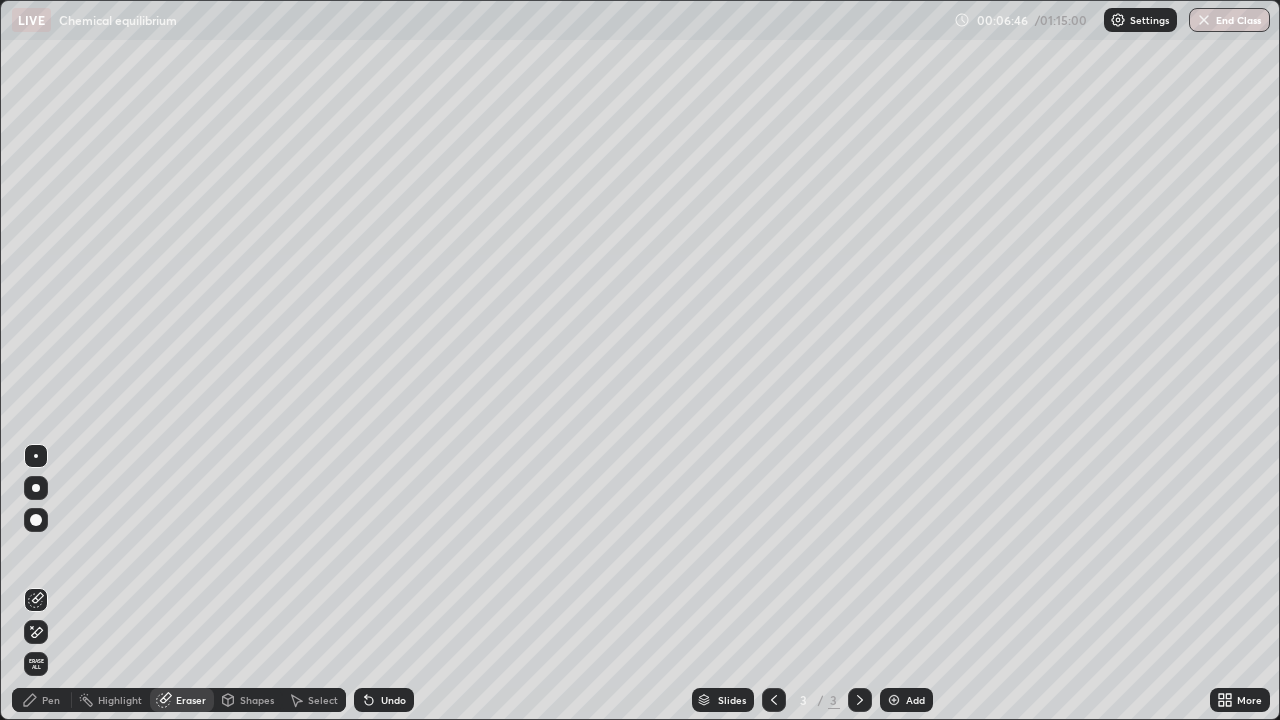 click on "Pen" at bounding box center [42, 700] 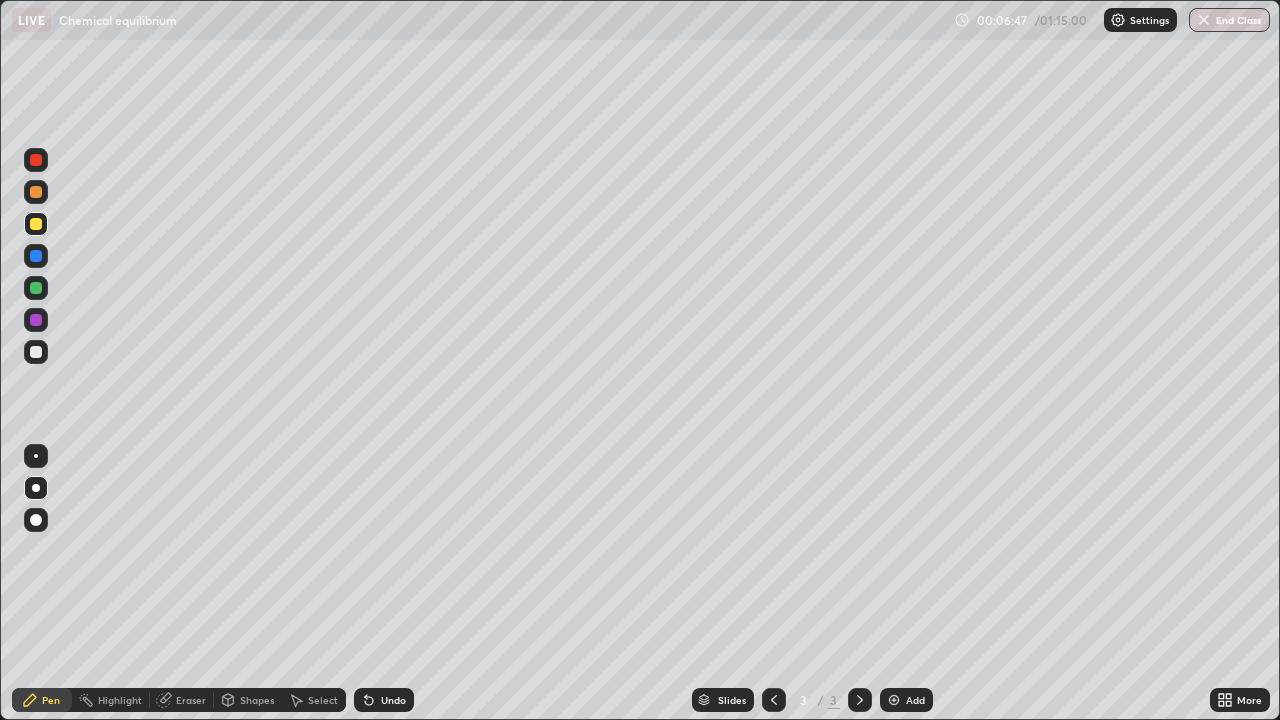 click at bounding box center [36, 352] 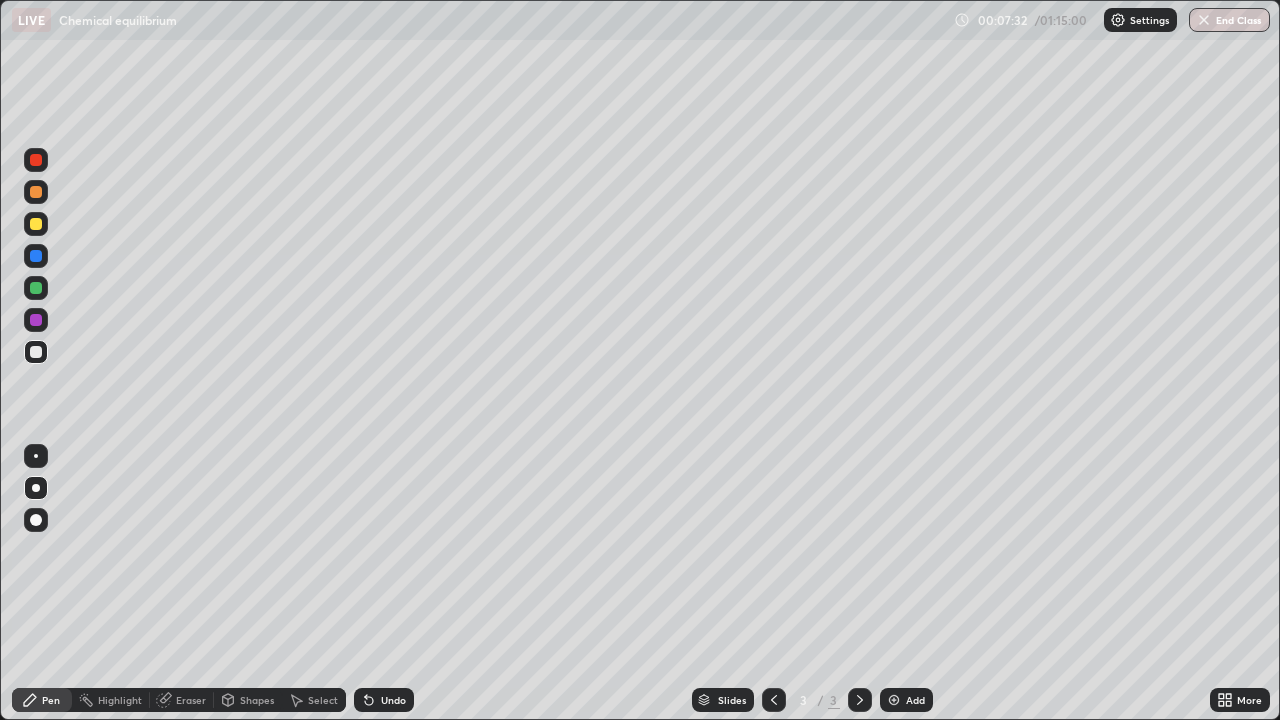 click at bounding box center (36, 224) 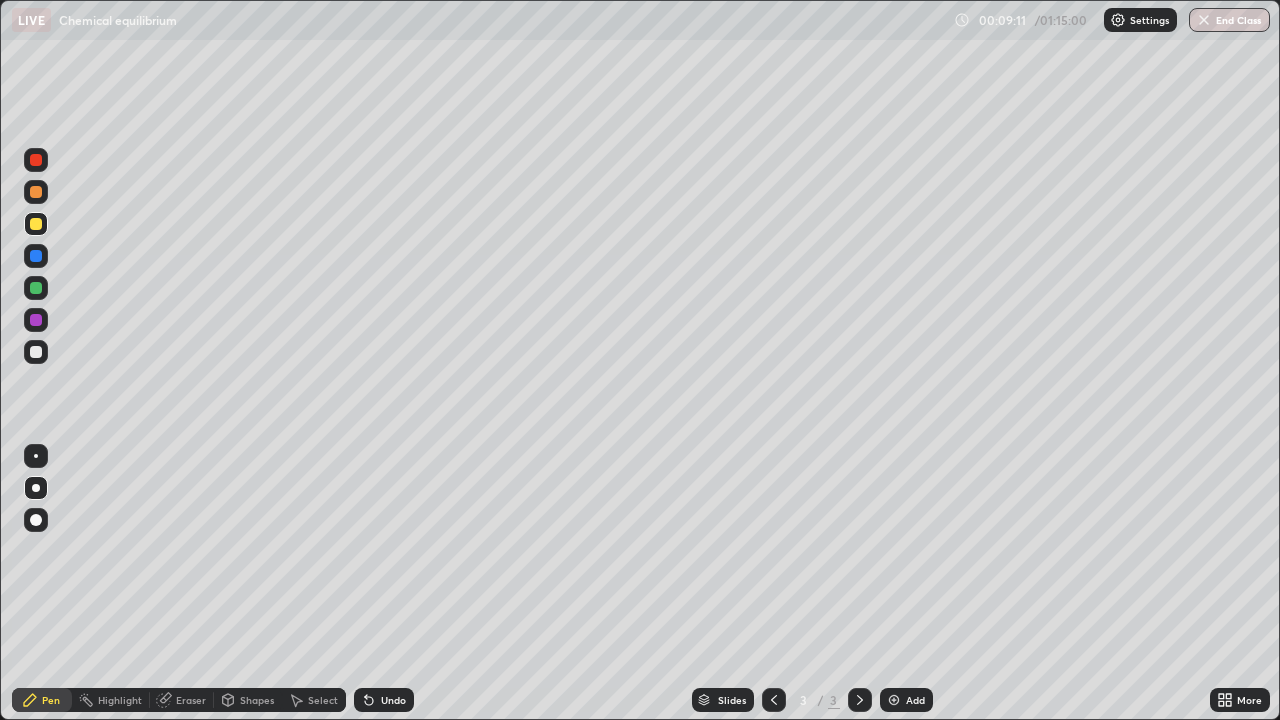 click at bounding box center (36, 352) 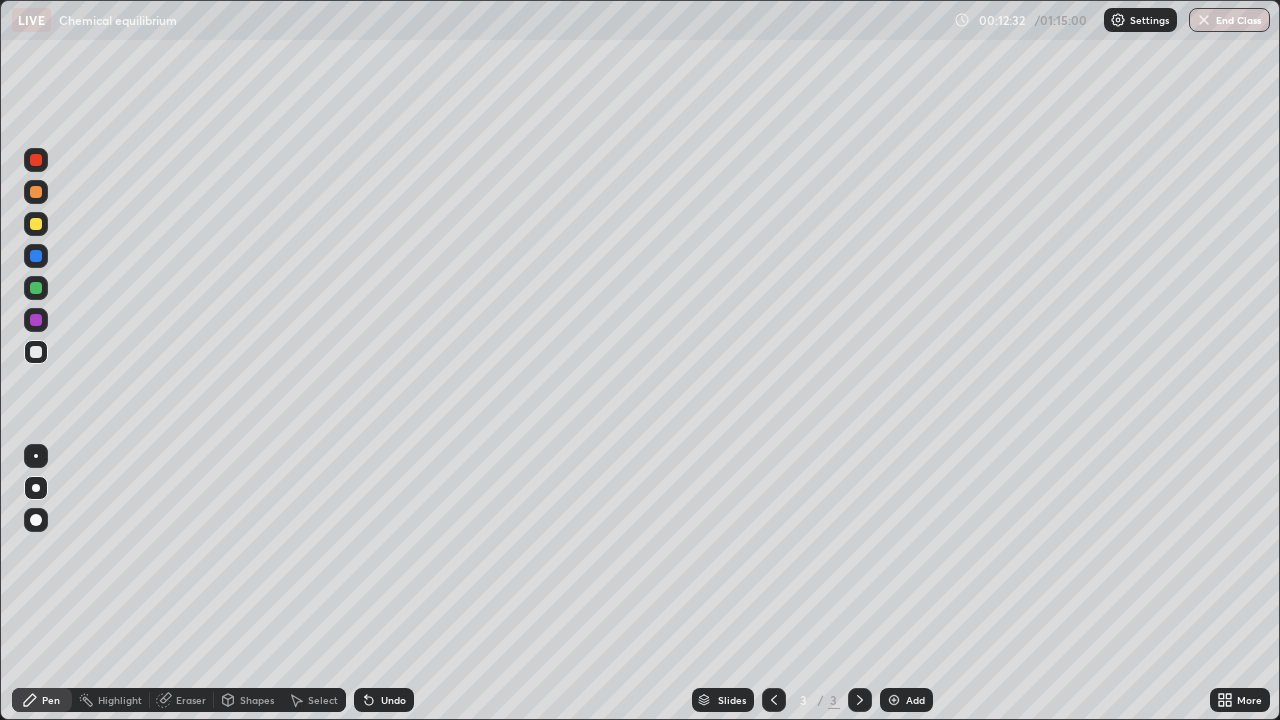 click on "Add" at bounding box center (915, 700) 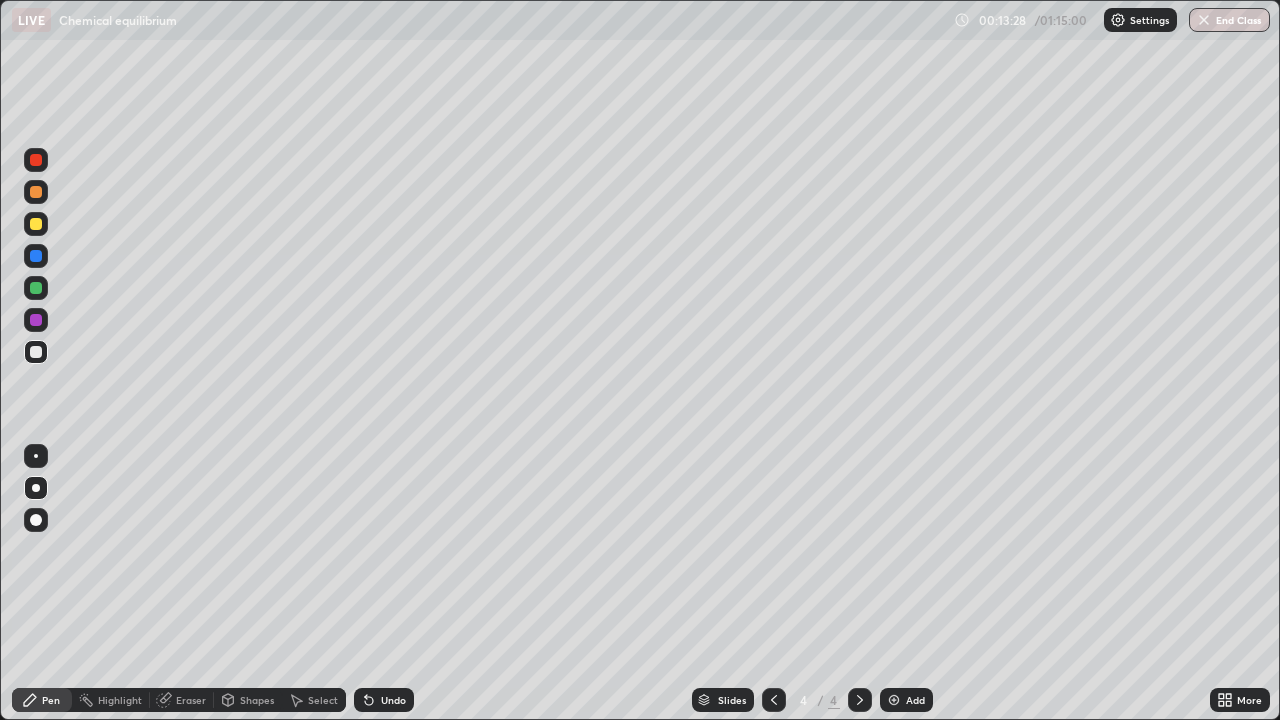 click at bounding box center [36, 256] 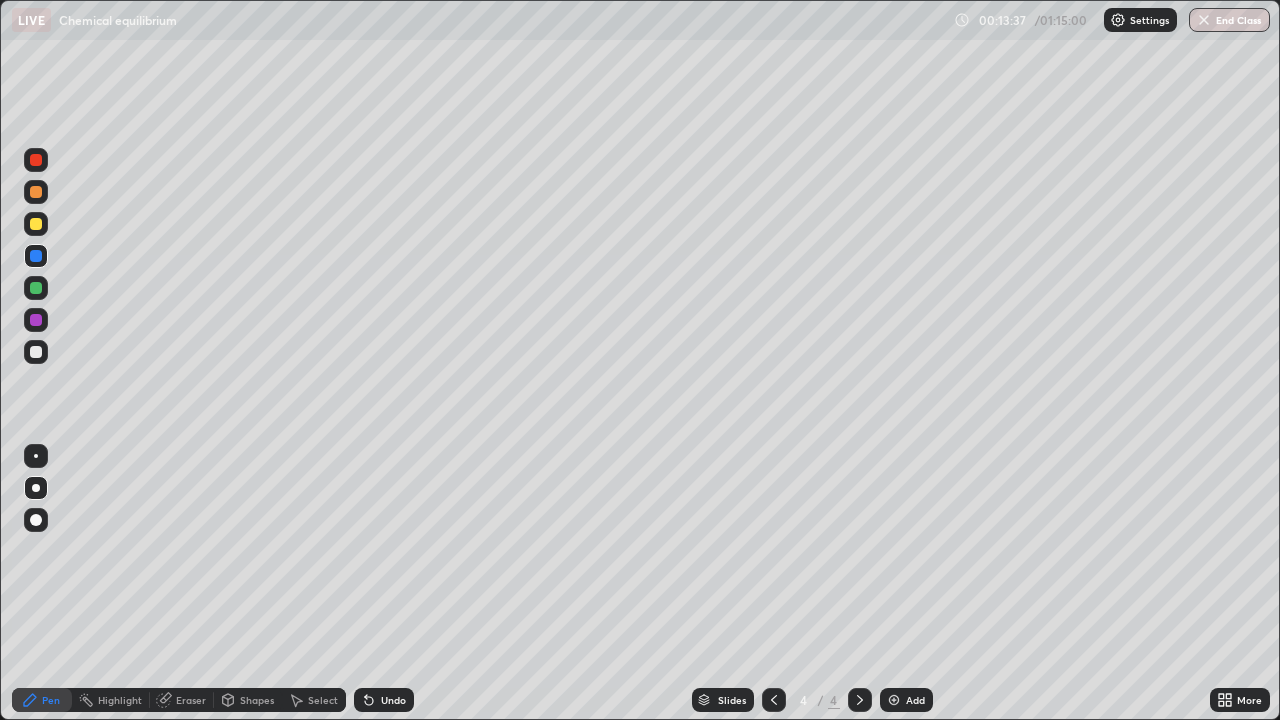 click at bounding box center (36, 352) 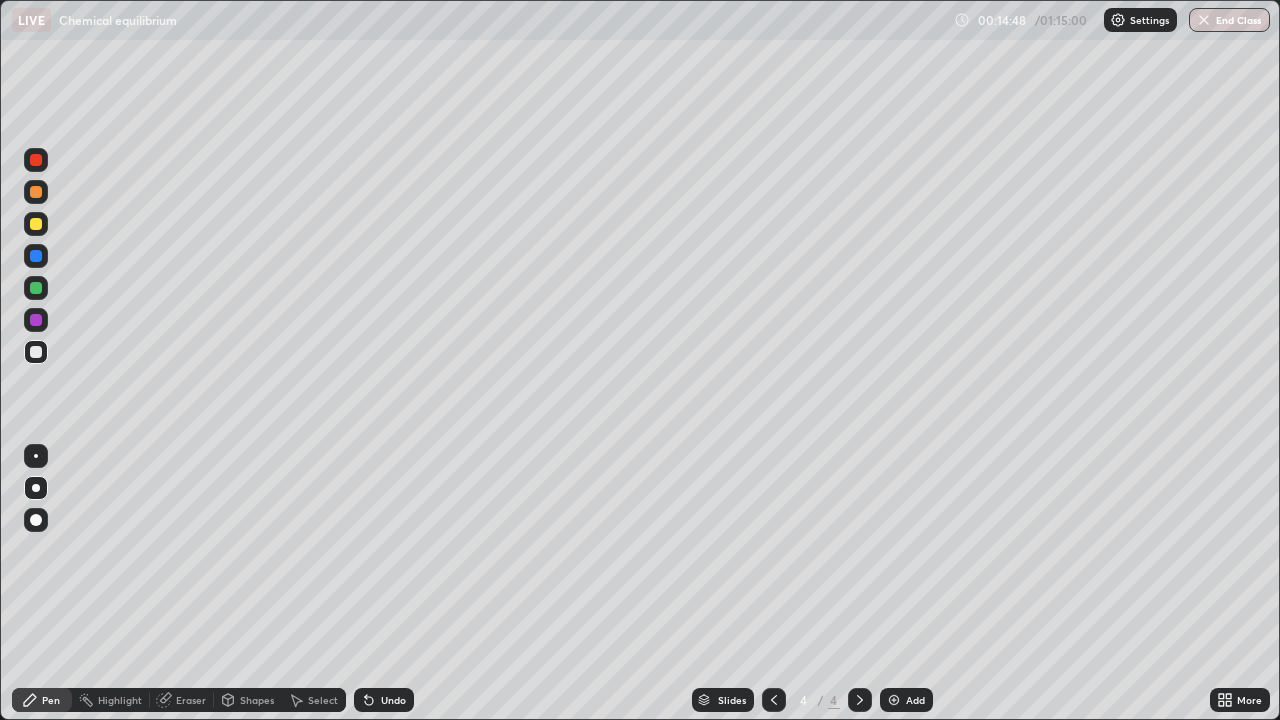 click at bounding box center (36, 224) 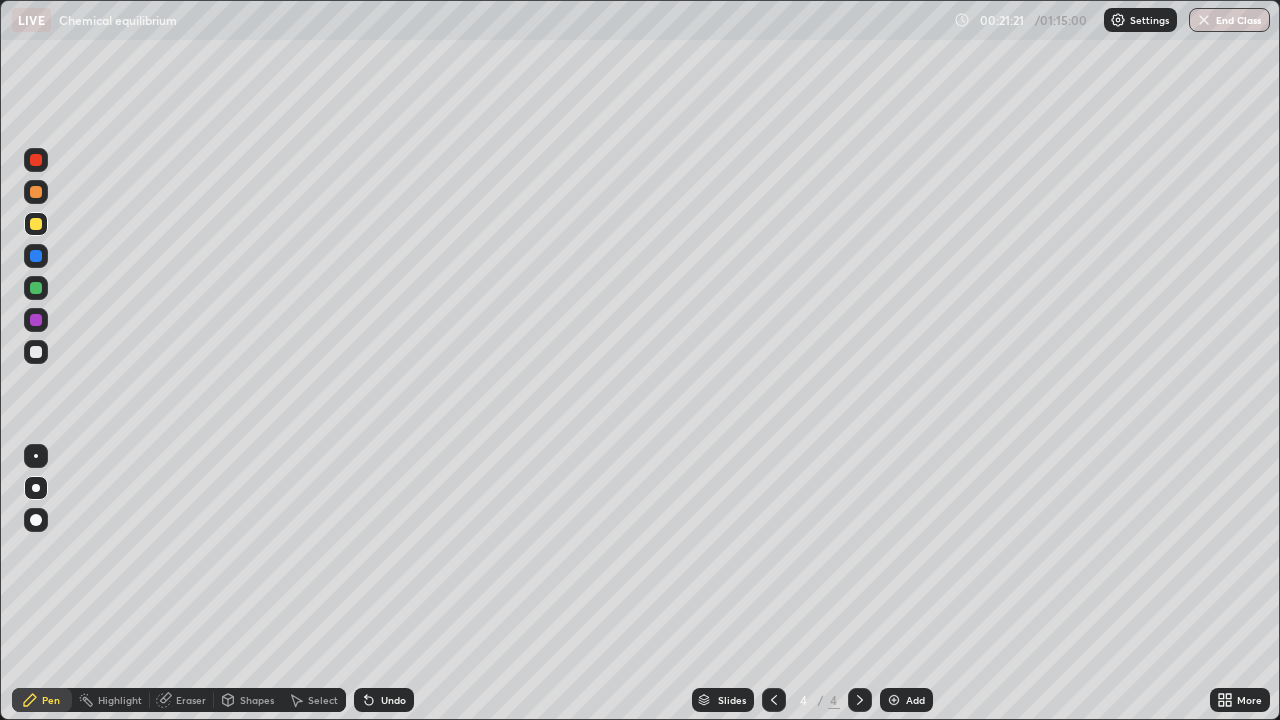 click on "Add" at bounding box center [906, 700] 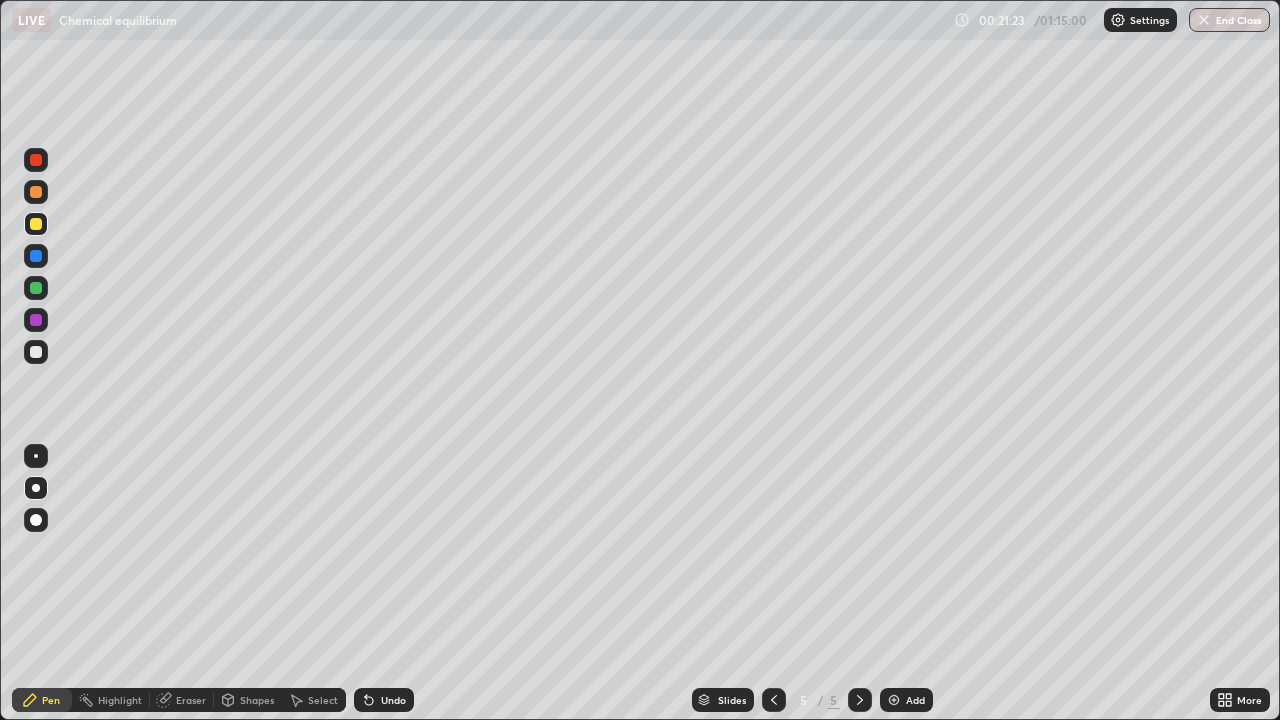 click at bounding box center (36, 352) 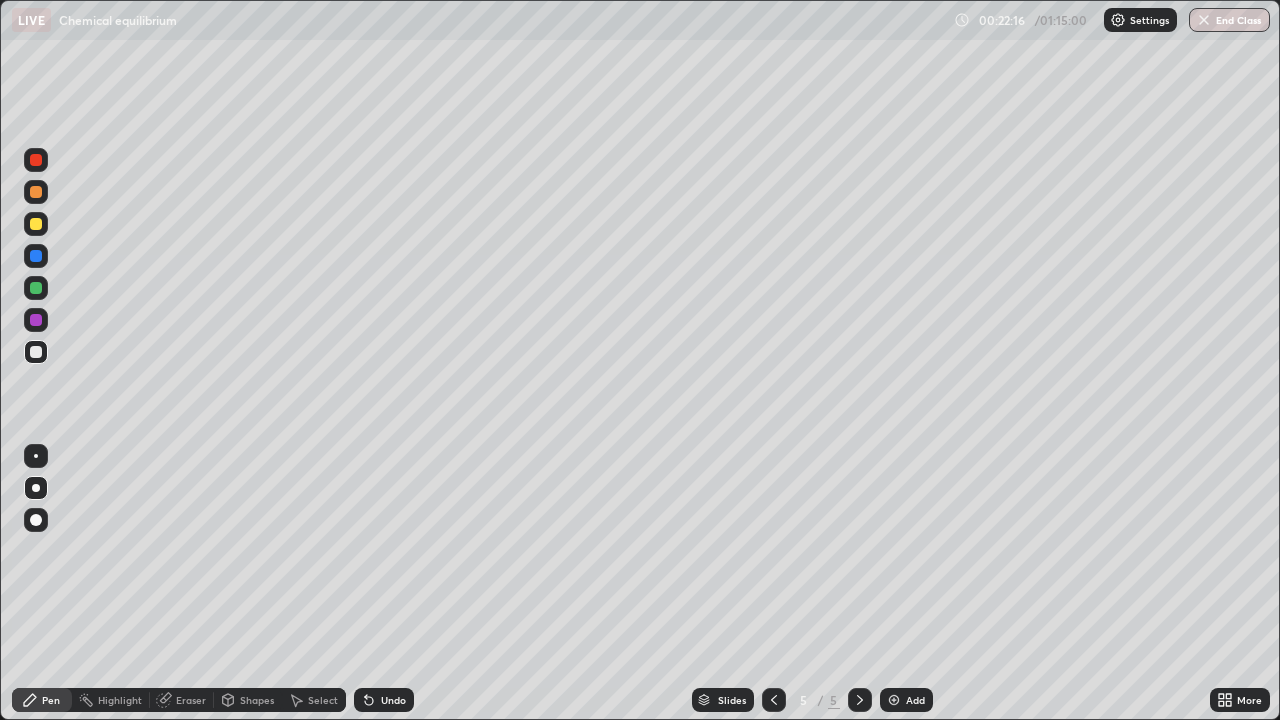 click at bounding box center [36, 224] 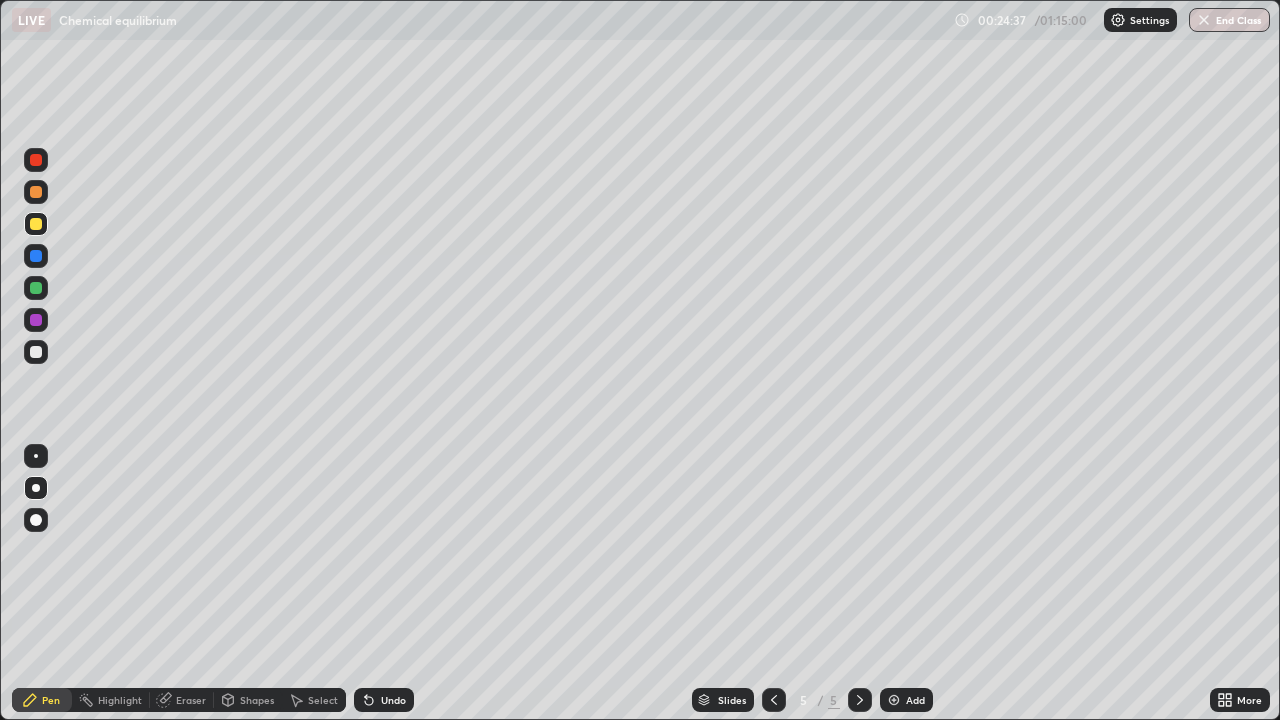 click at bounding box center (36, 352) 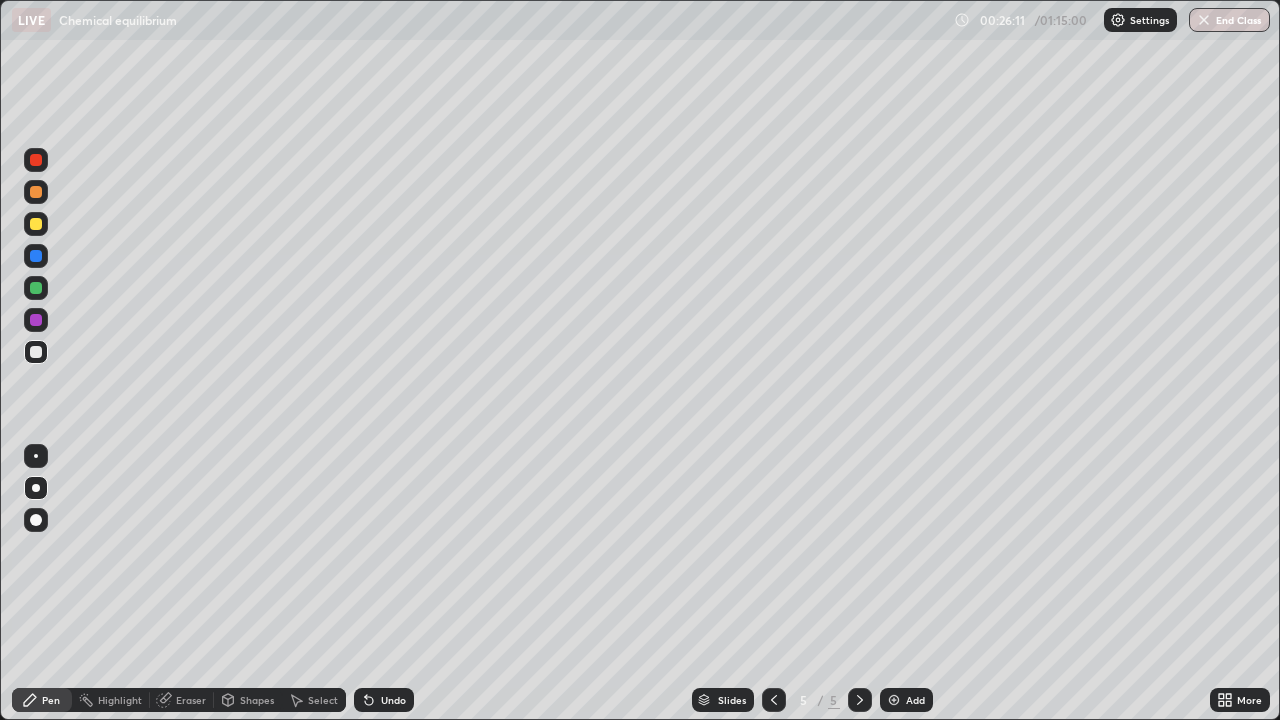 click at bounding box center (36, 224) 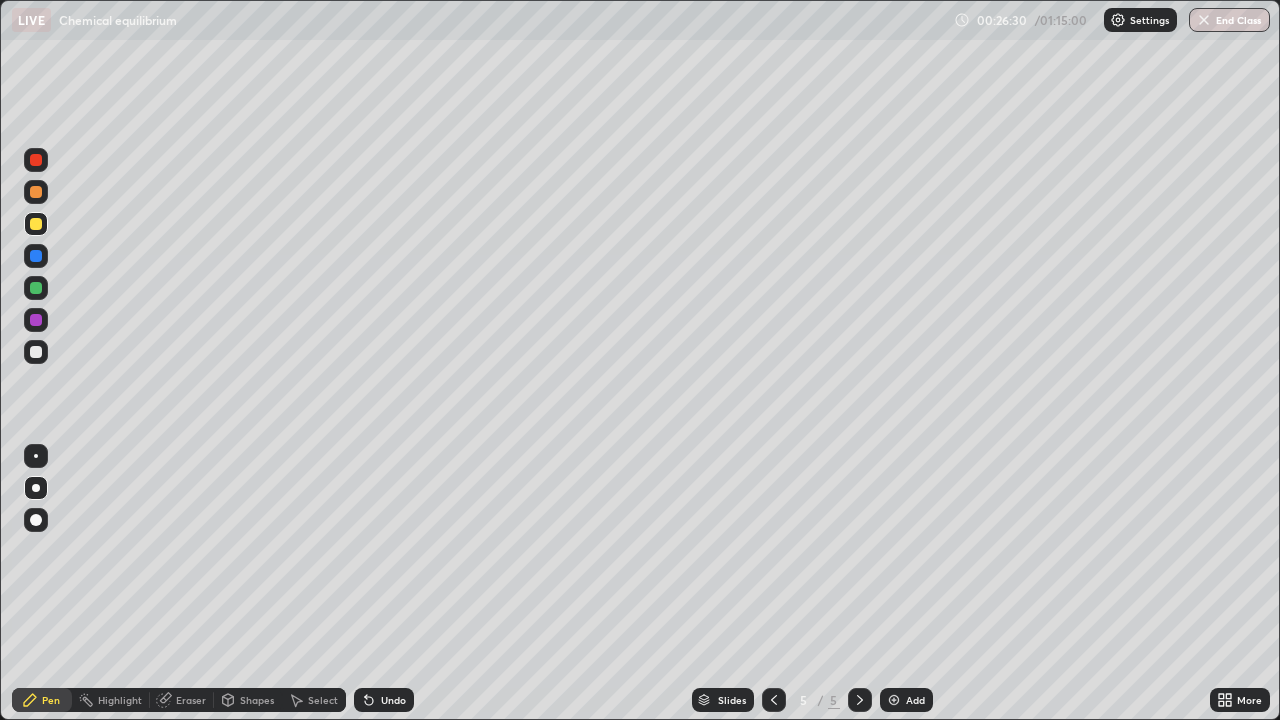 click at bounding box center [36, 352] 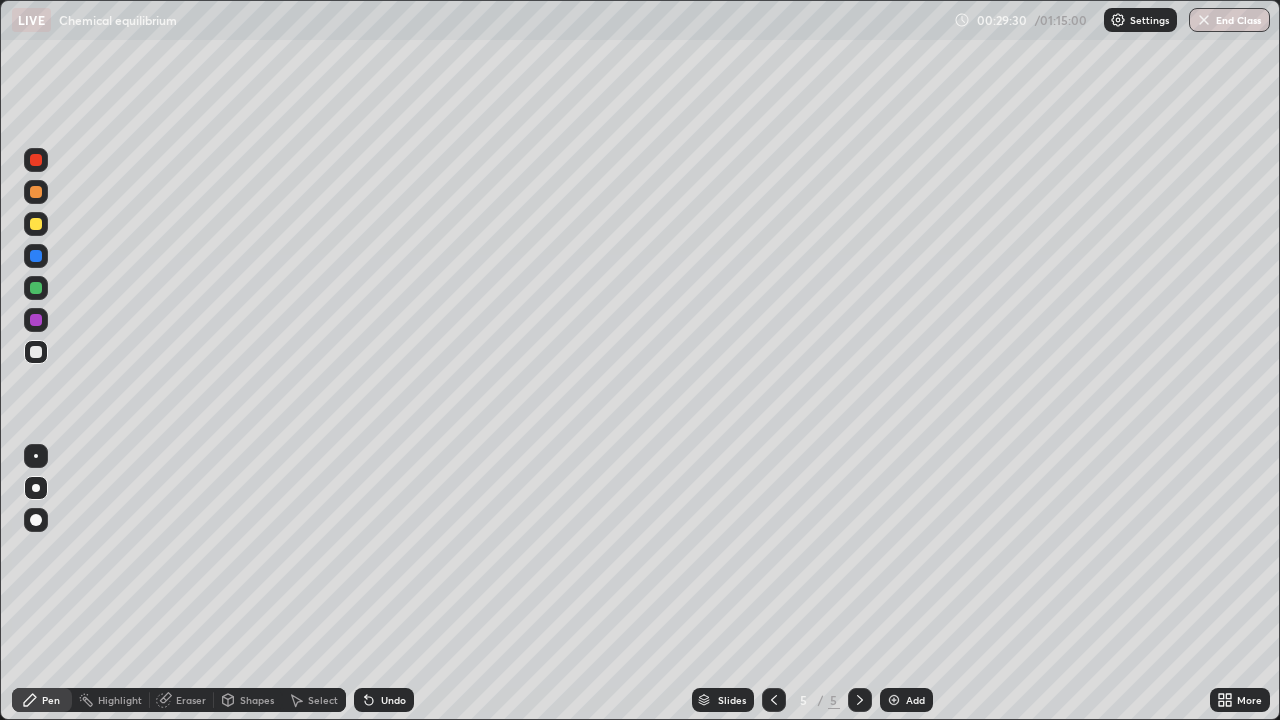 click at bounding box center [36, 224] 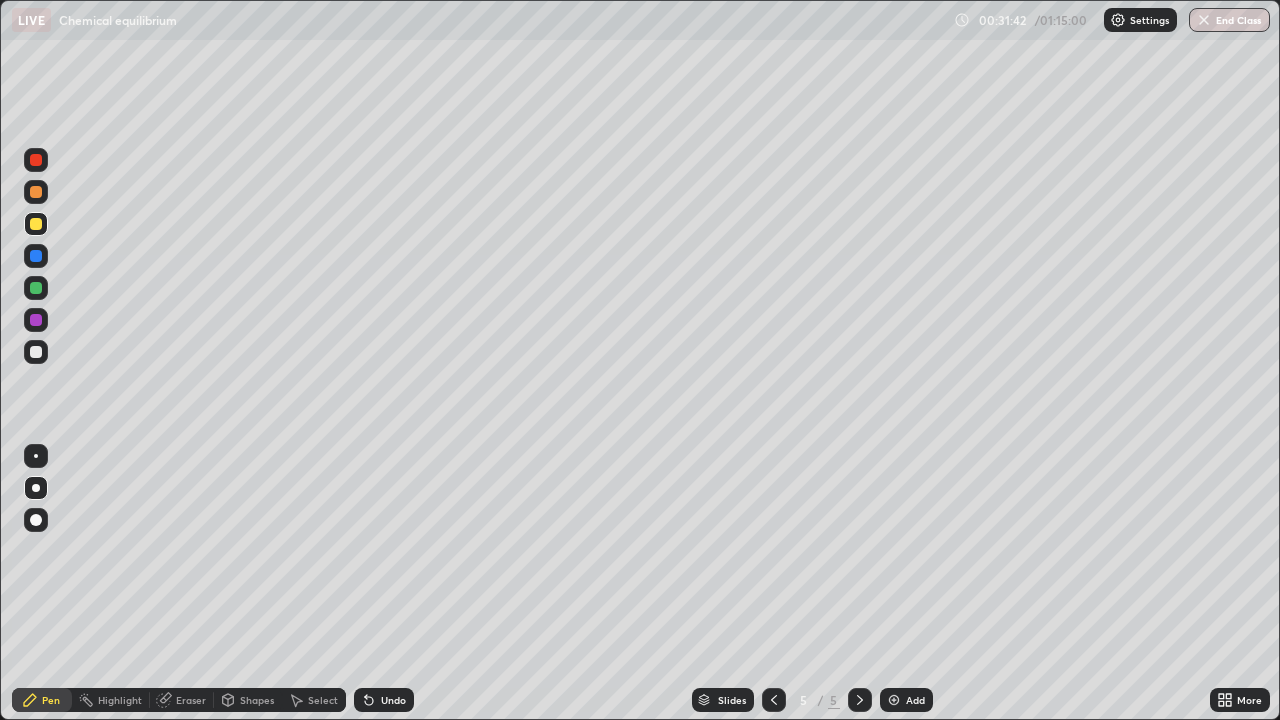 click on "Add" at bounding box center [915, 700] 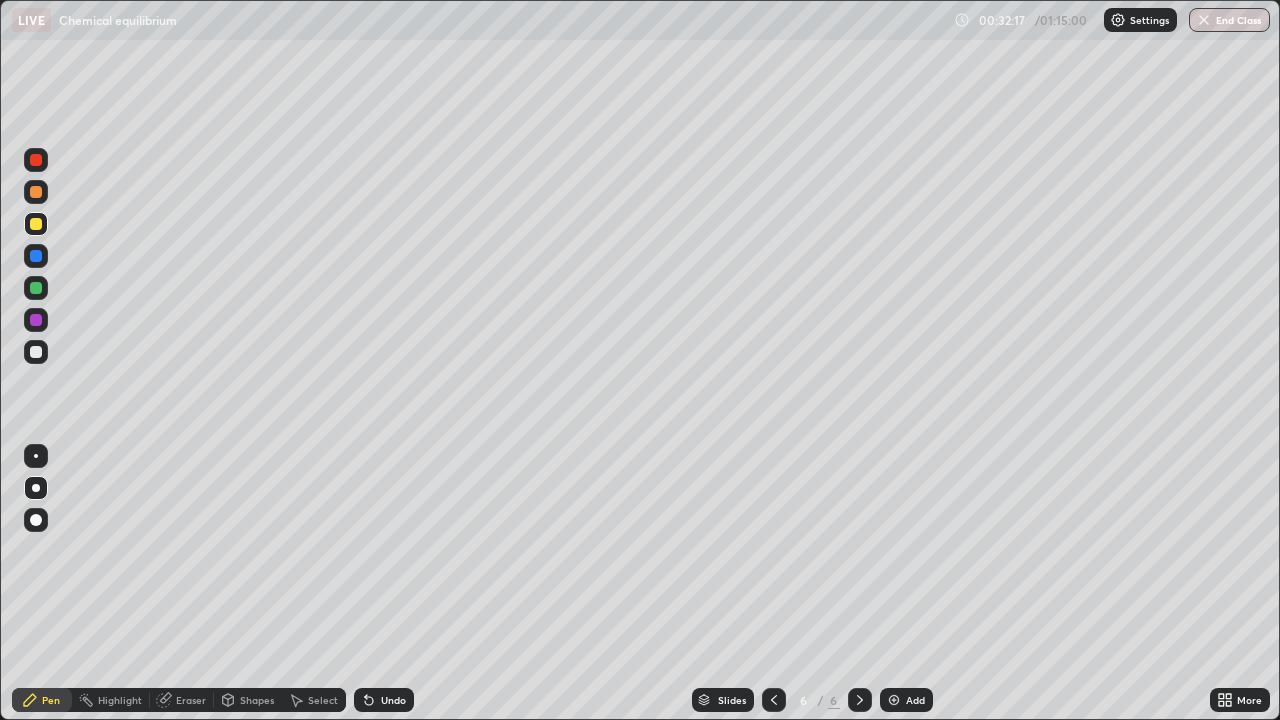 click at bounding box center (36, 352) 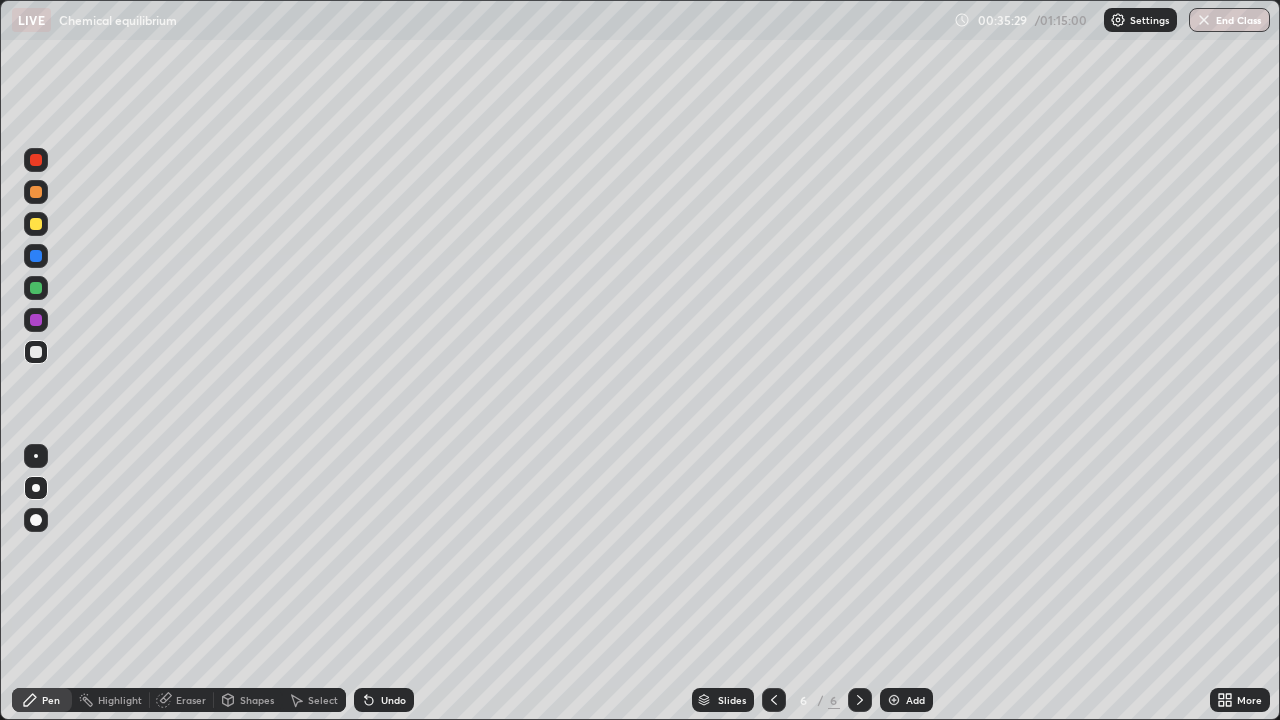 click at bounding box center [894, 700] 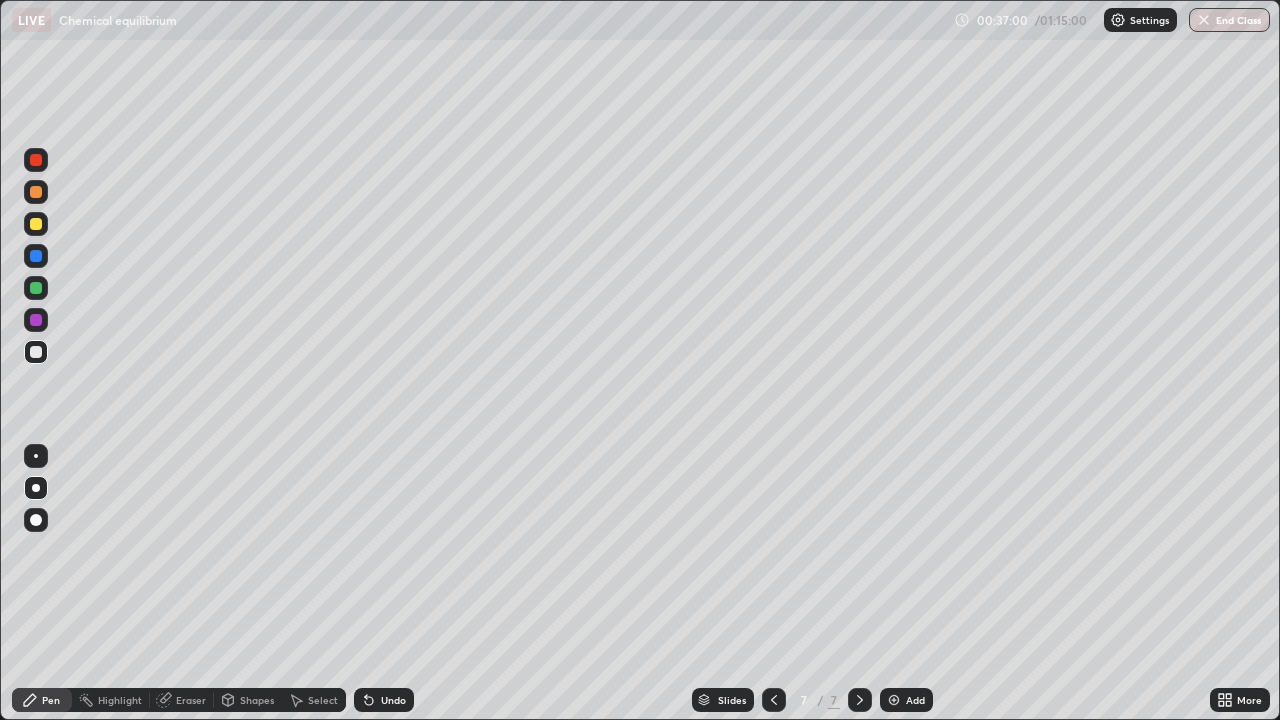 click at bounding box center [36, 256] 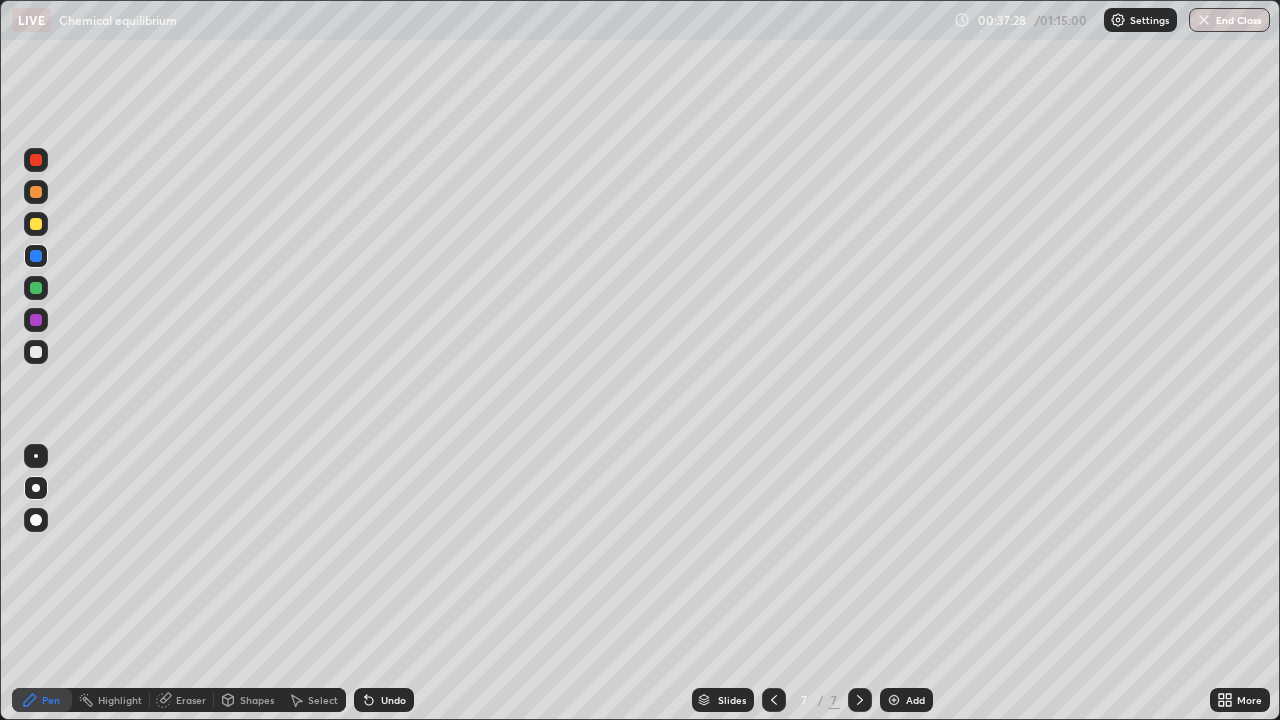 click at bounding box center [36, 352] 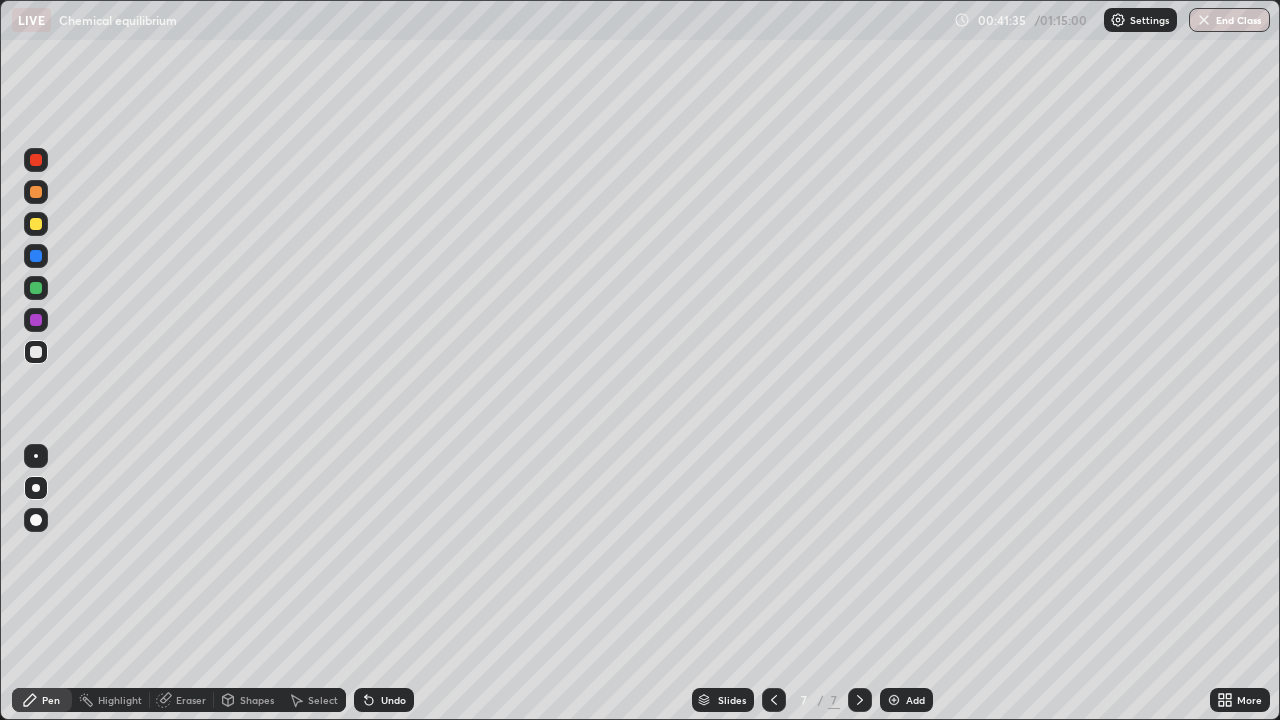 click on "Add" at bounding box center (915, 700) 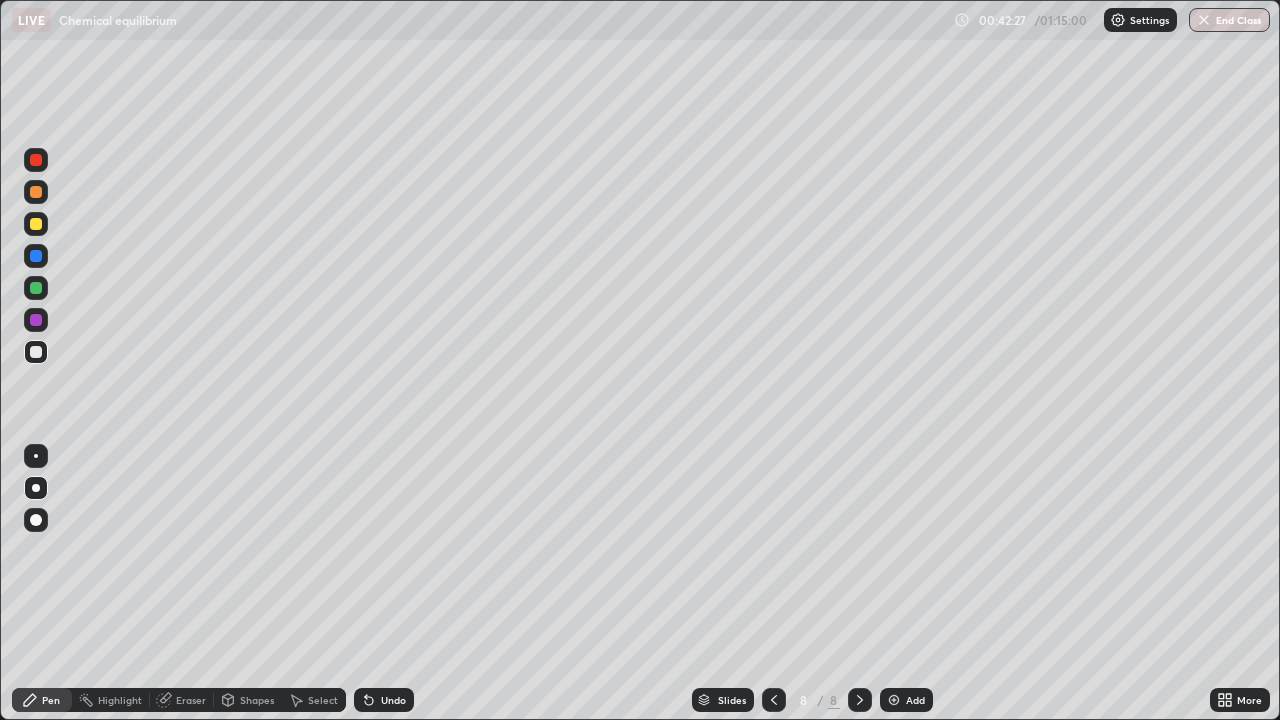 click at bounding box center (36, 224) 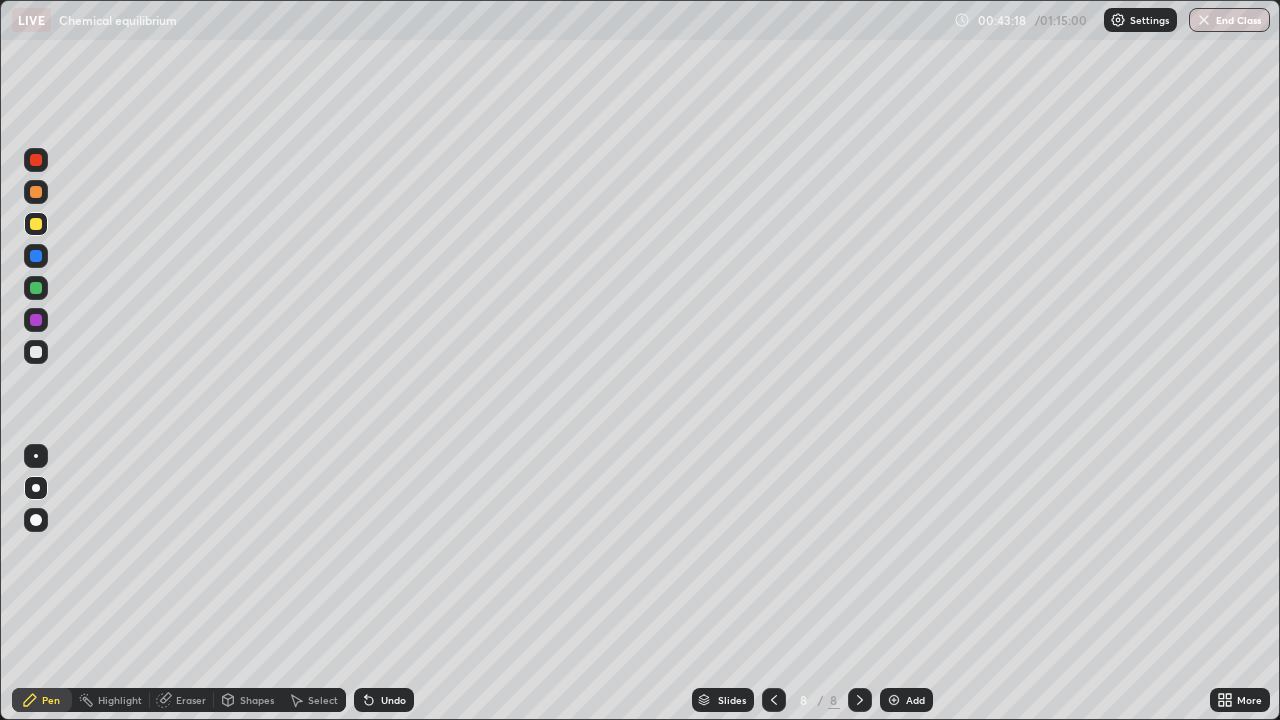 click at bounding box center [36, 352] 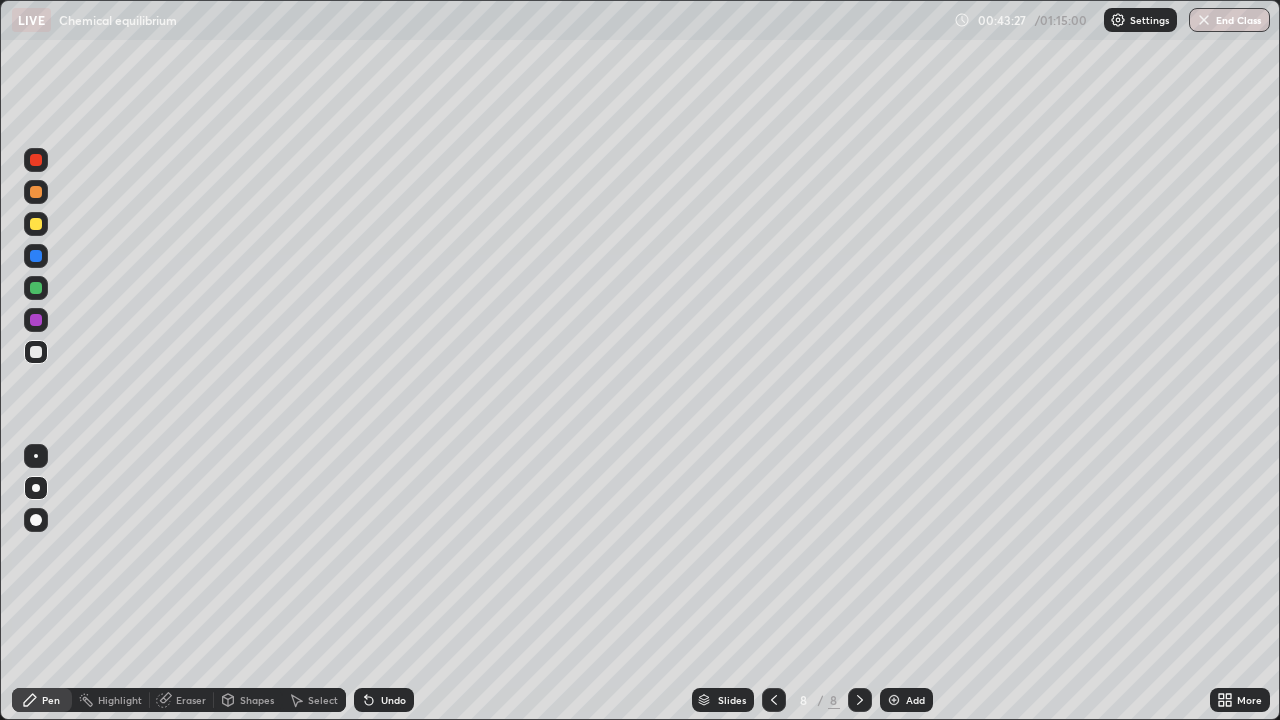 click at bounding box center (36, 224) 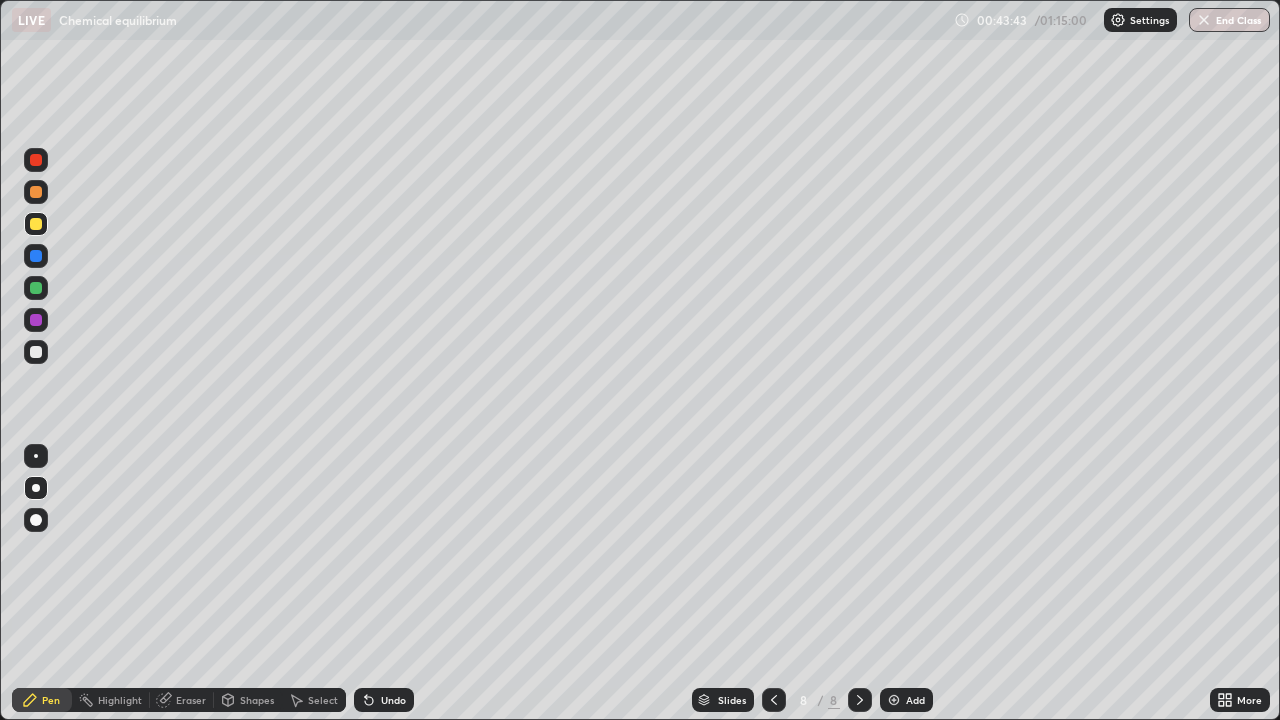 click at bounding box center (36, 352) 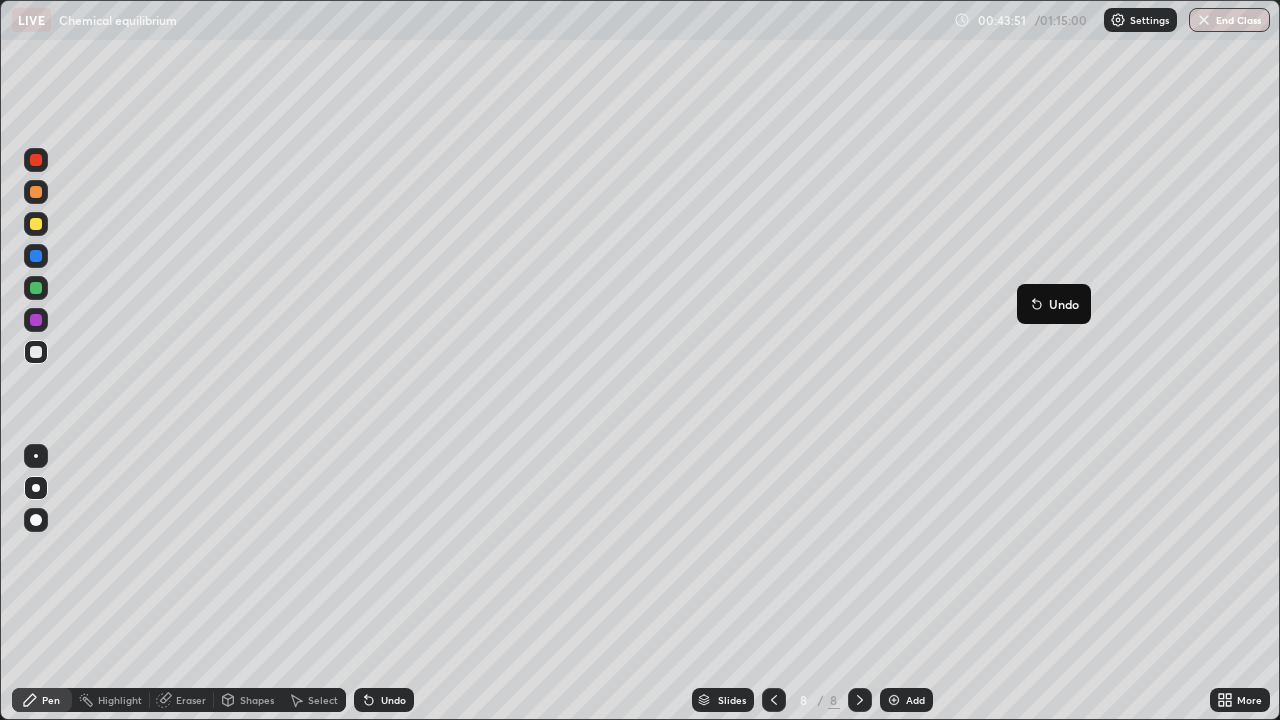 click on "Undo" at bounding box center [1054, 304] 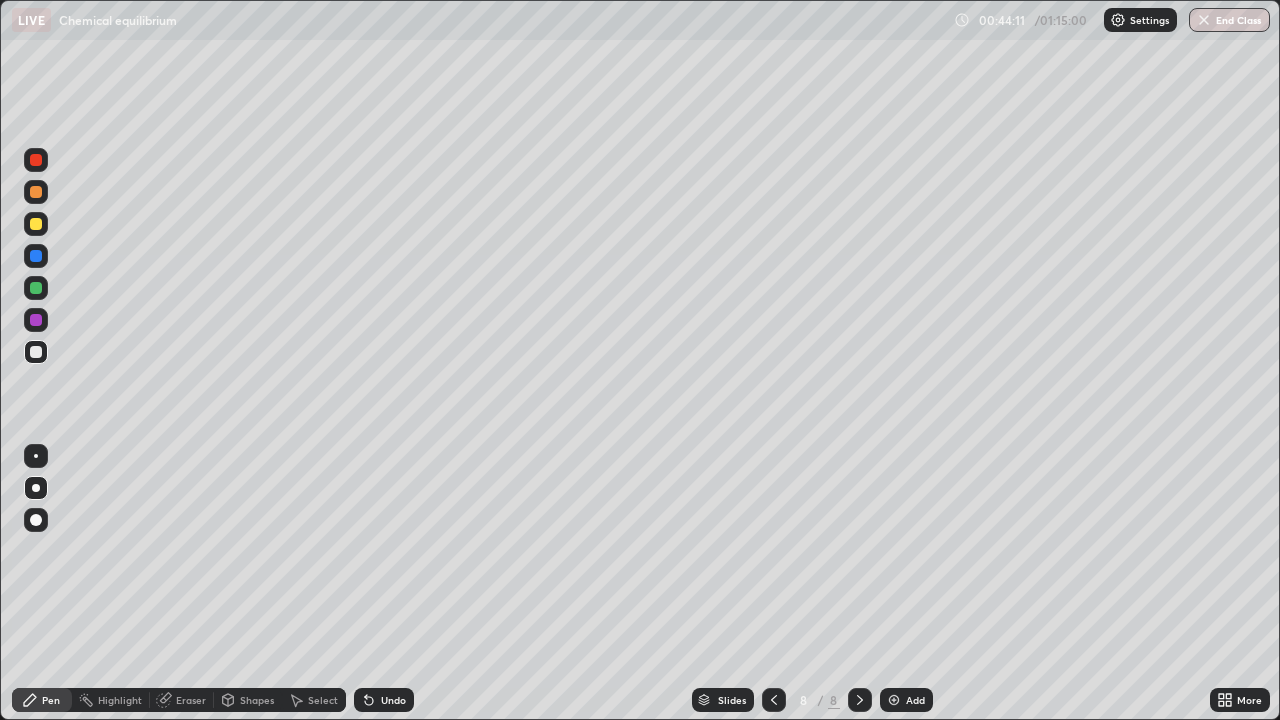 click at bounding box center (36, 288) 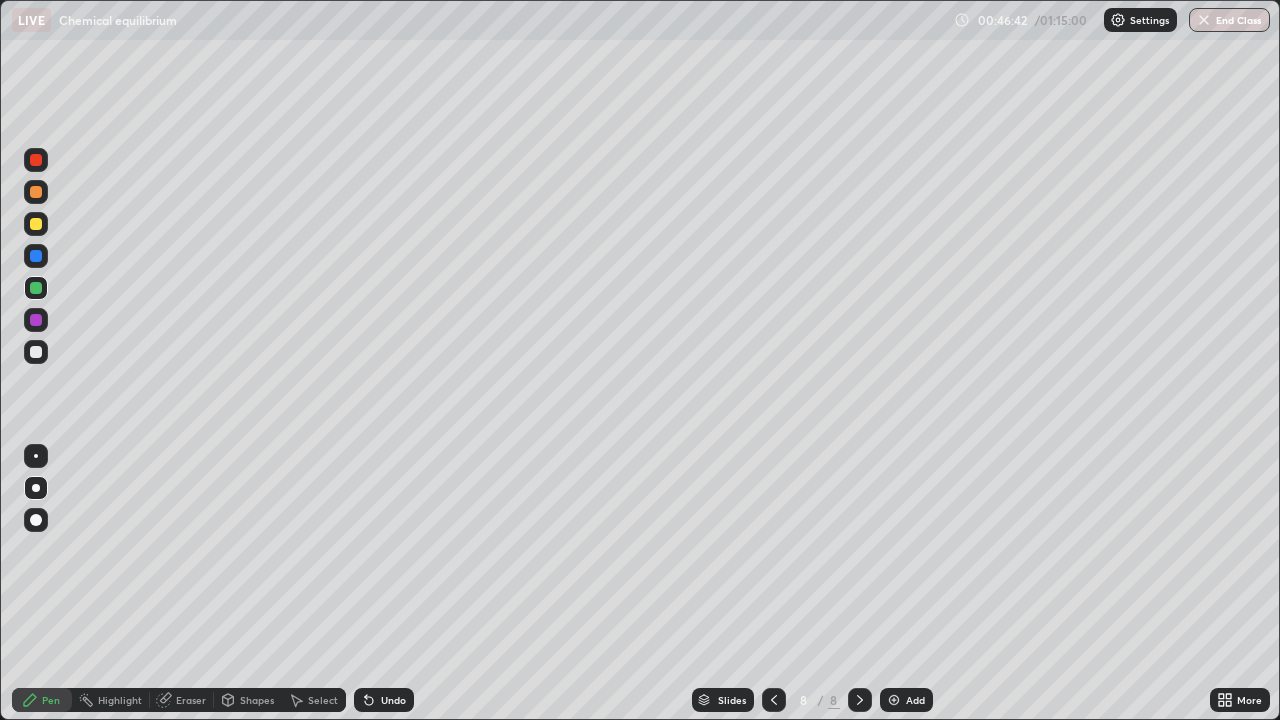 click at bounding box center [36, 352] 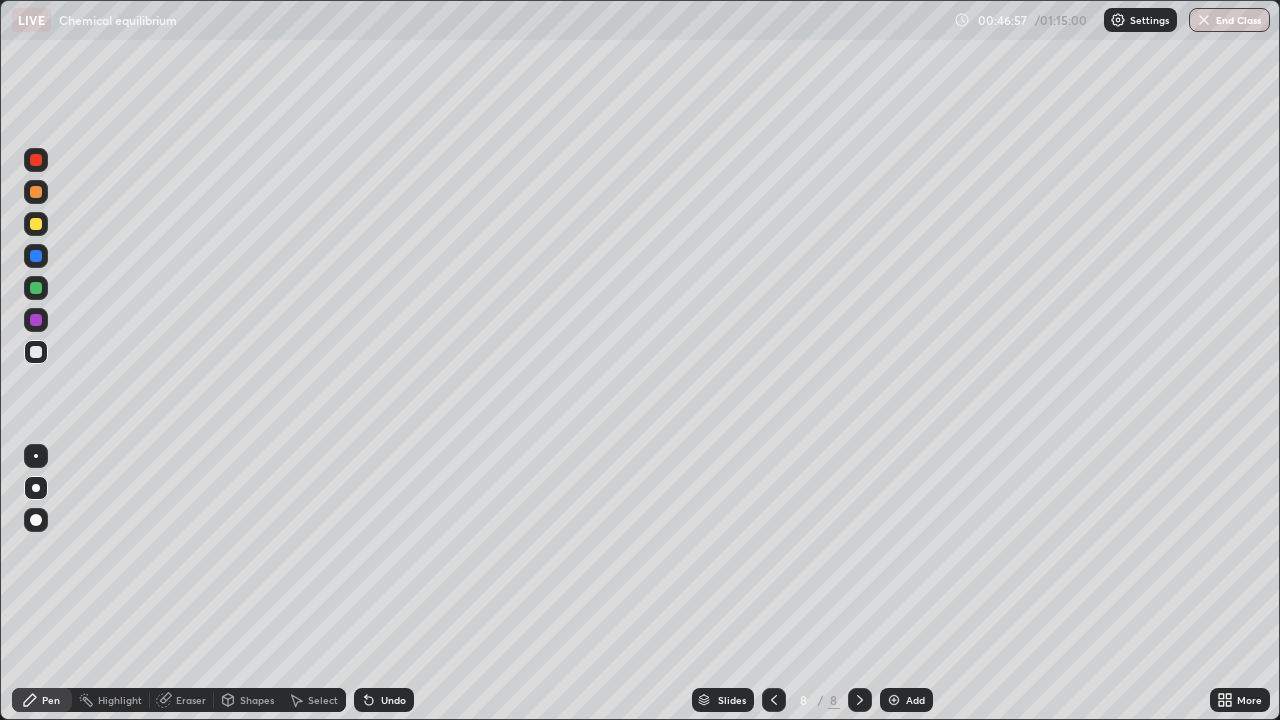 click at bounding box center [36, 224] 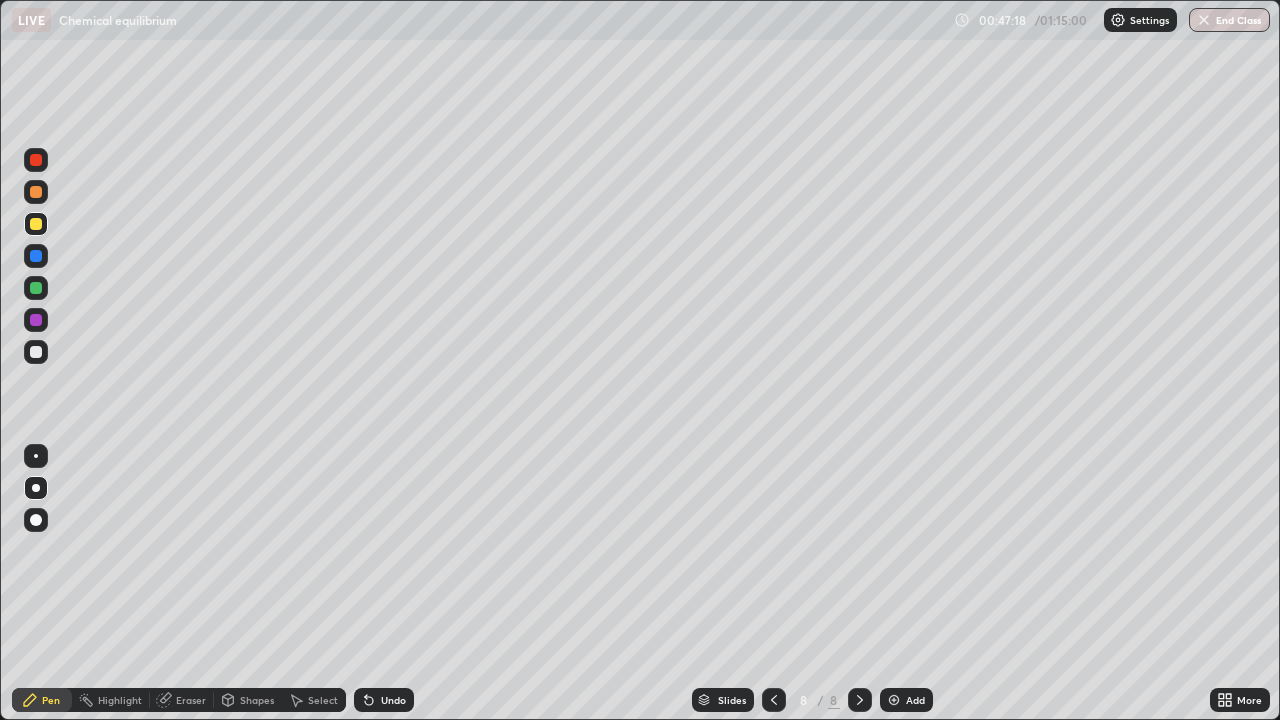 click at bounding box center [36, 352] 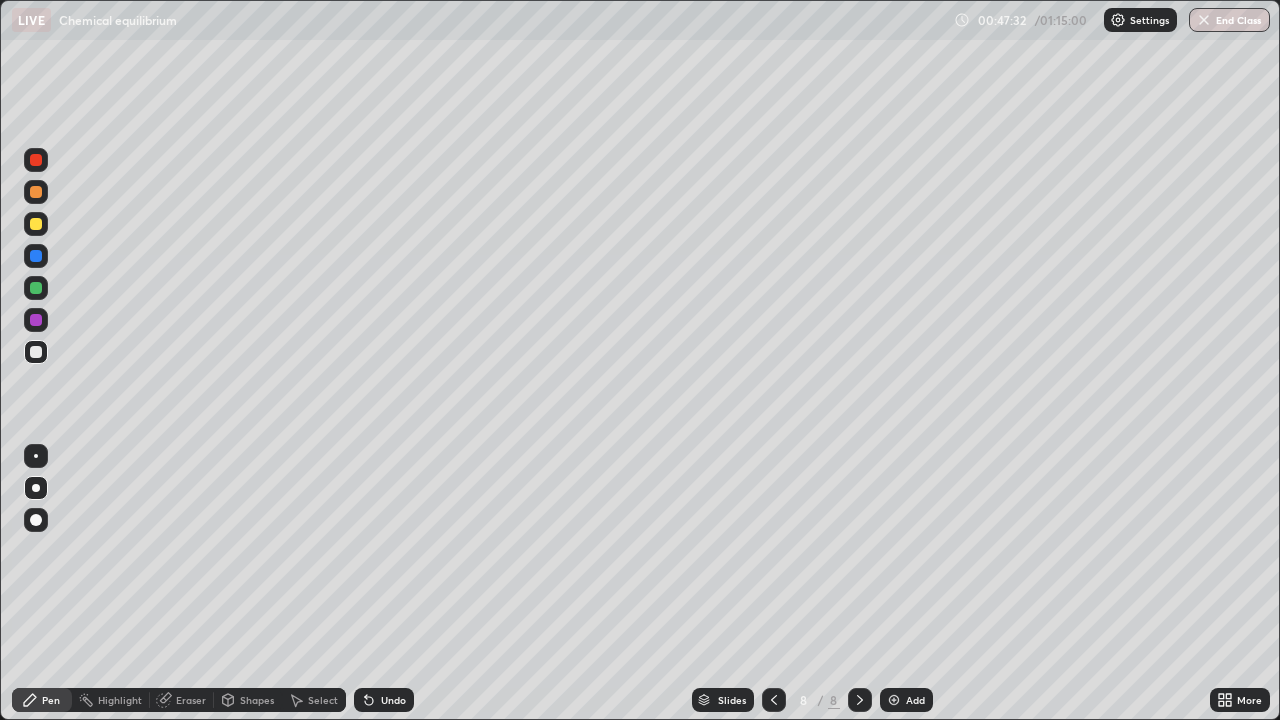 click at bounding box center (36, 192) 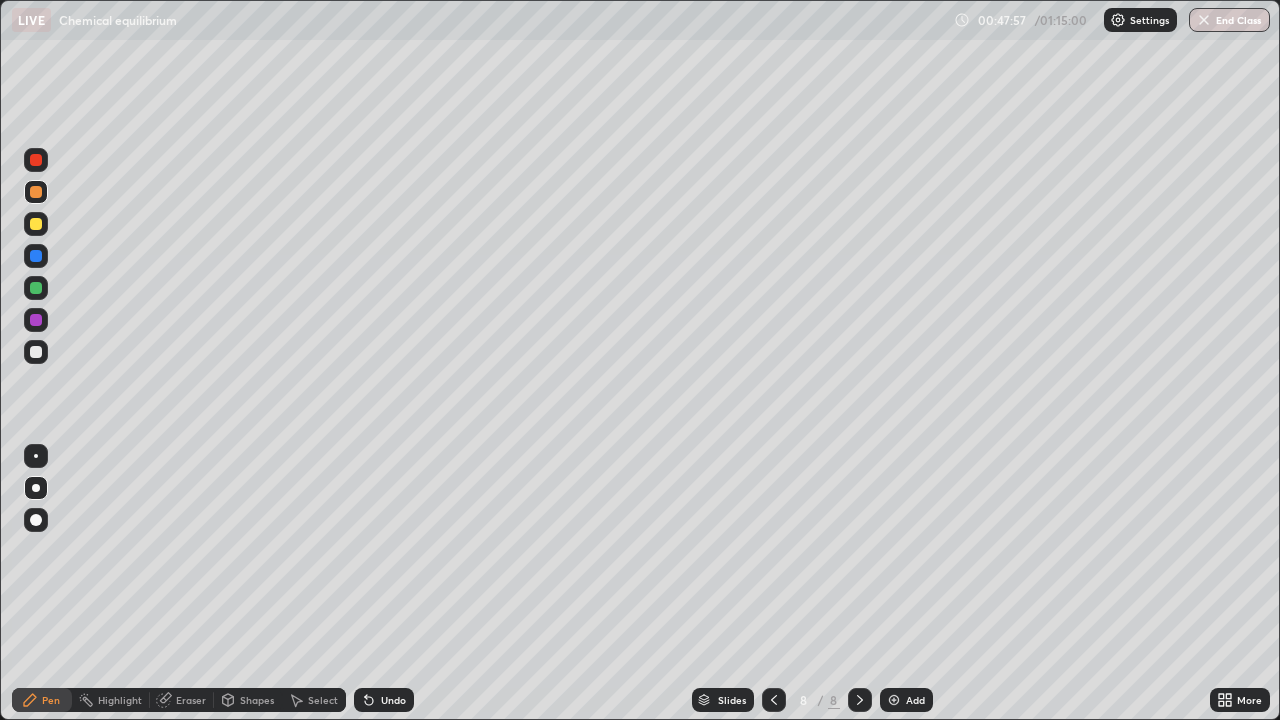 click at bounding box center (36, 160) 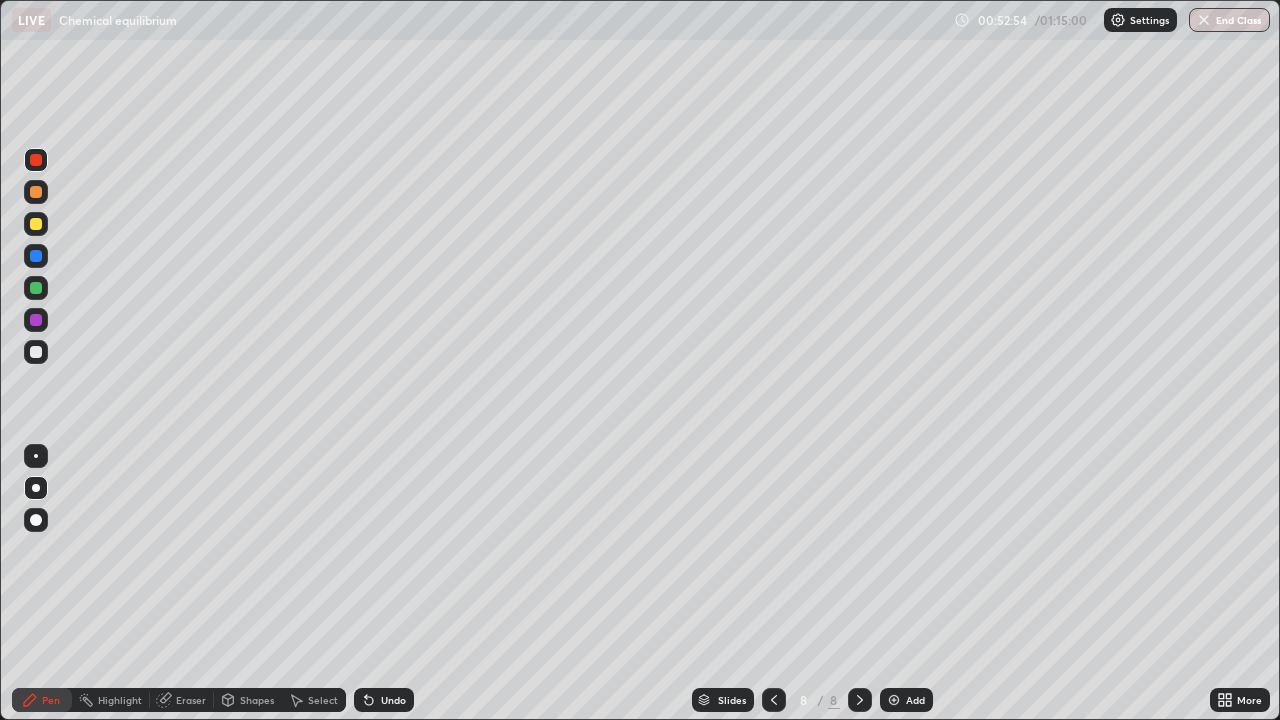 click at bounding box center (894, 700) 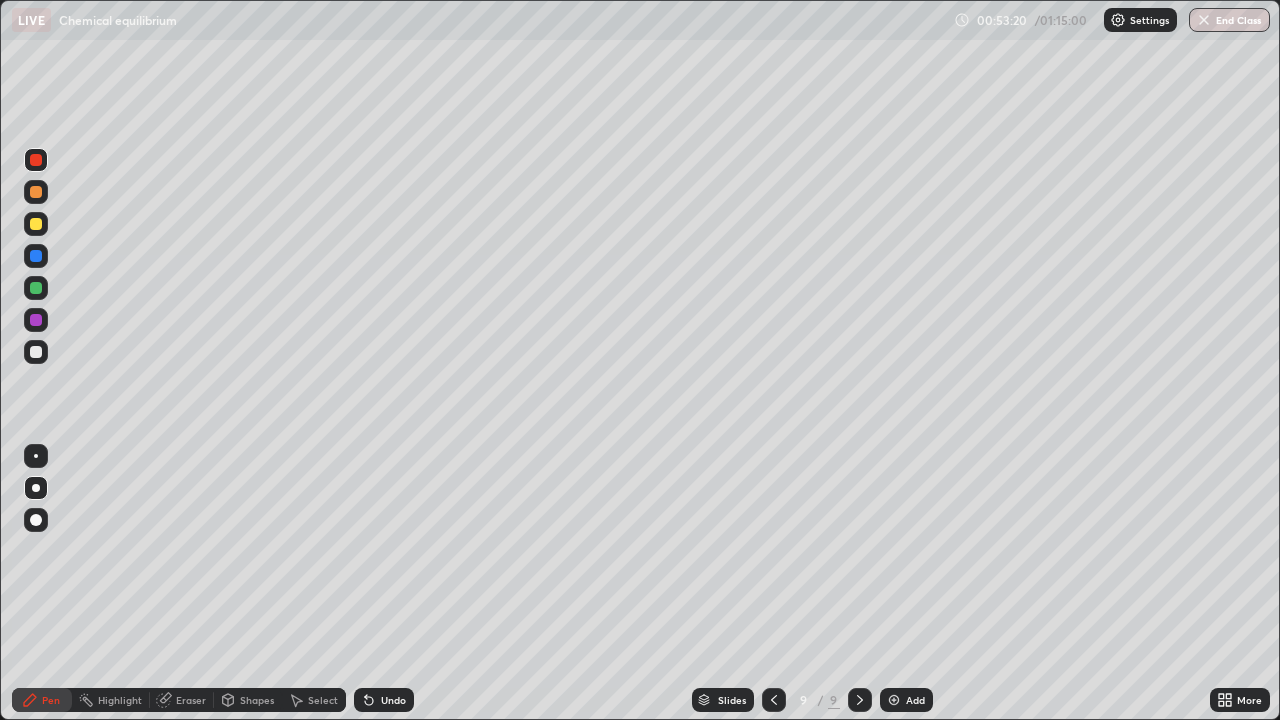 click on "Add" at bounding box center [915, 700] 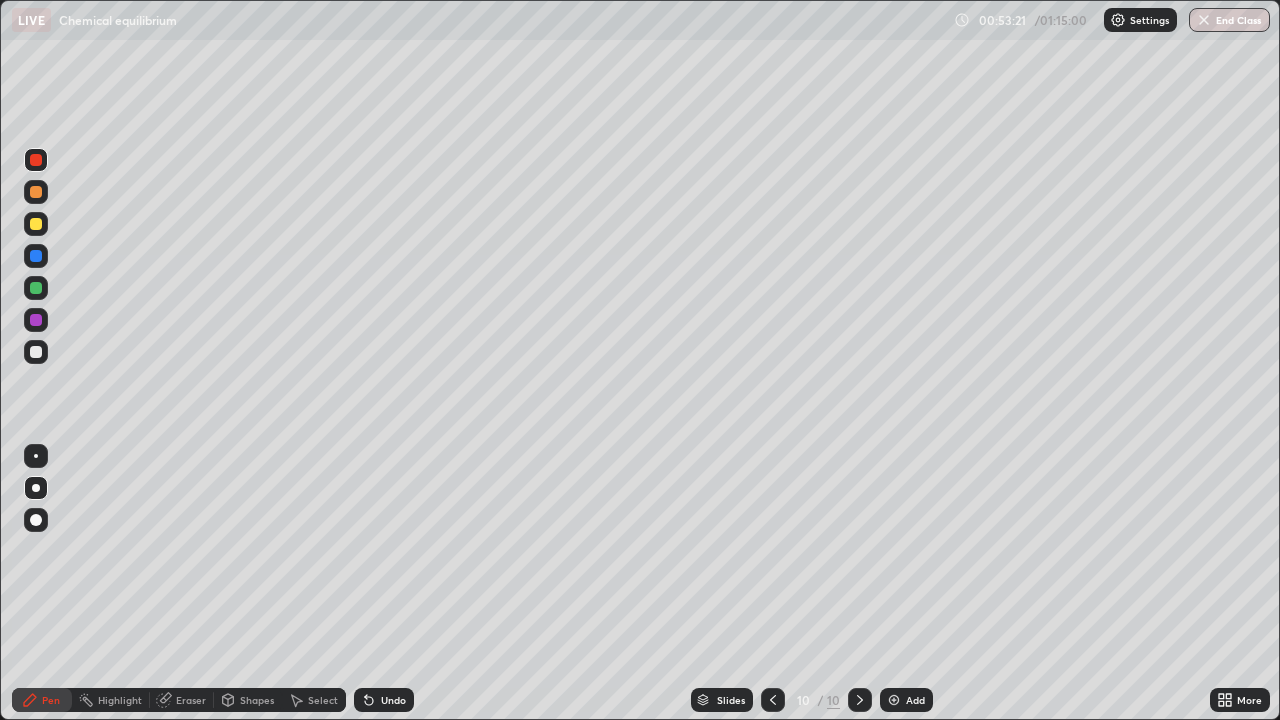 click on "End Class" at bounding box center (1229, 20) 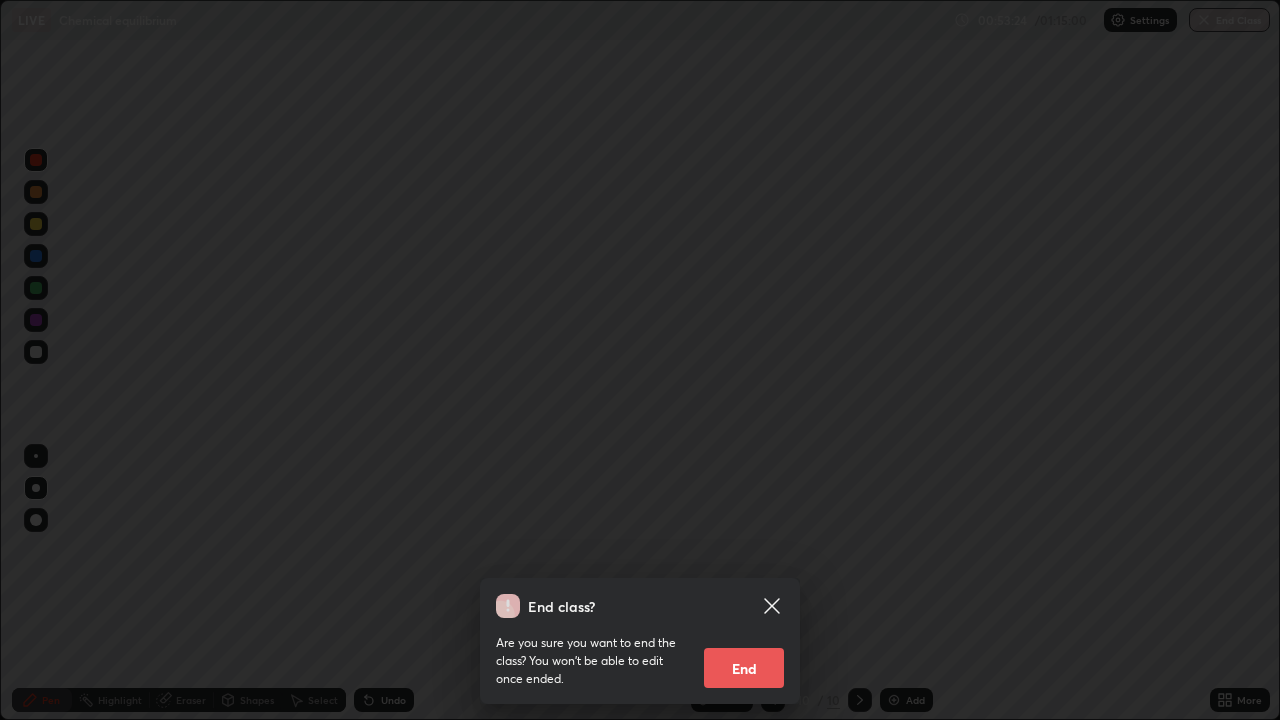 click on "End" at bounding box center [744, 668] 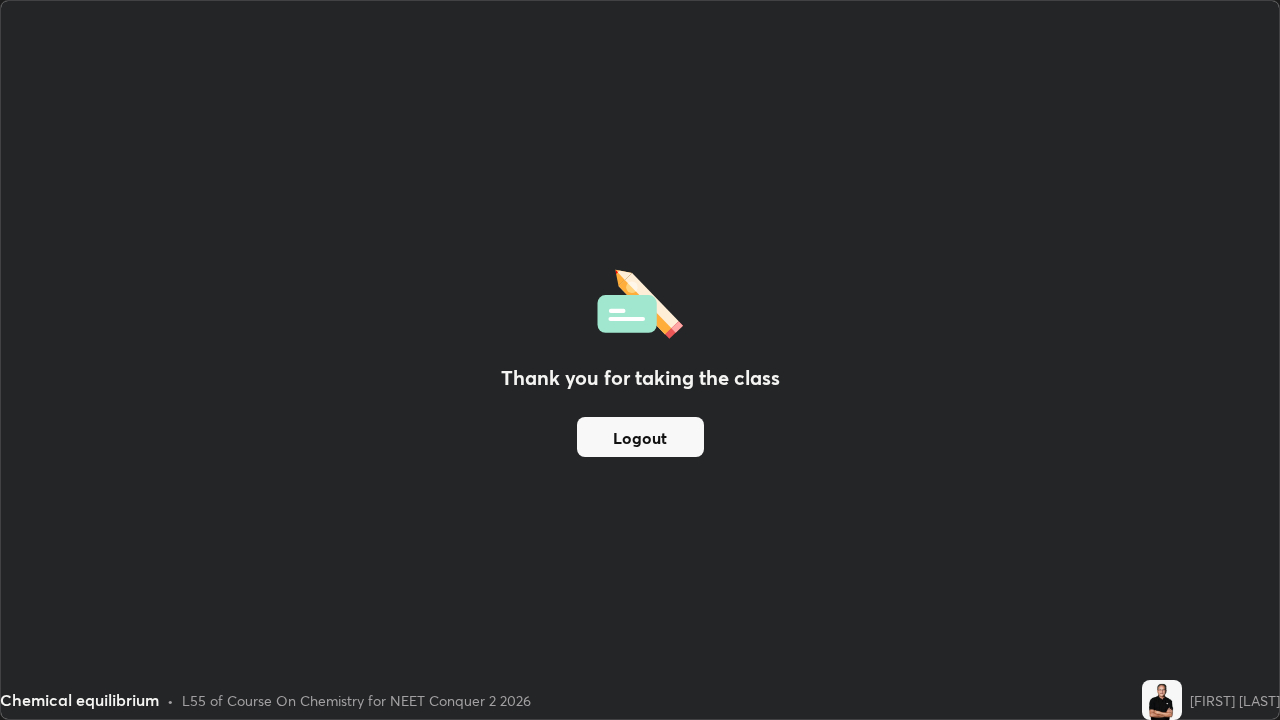 click on "Logout" at bounding box center (640, 437) 